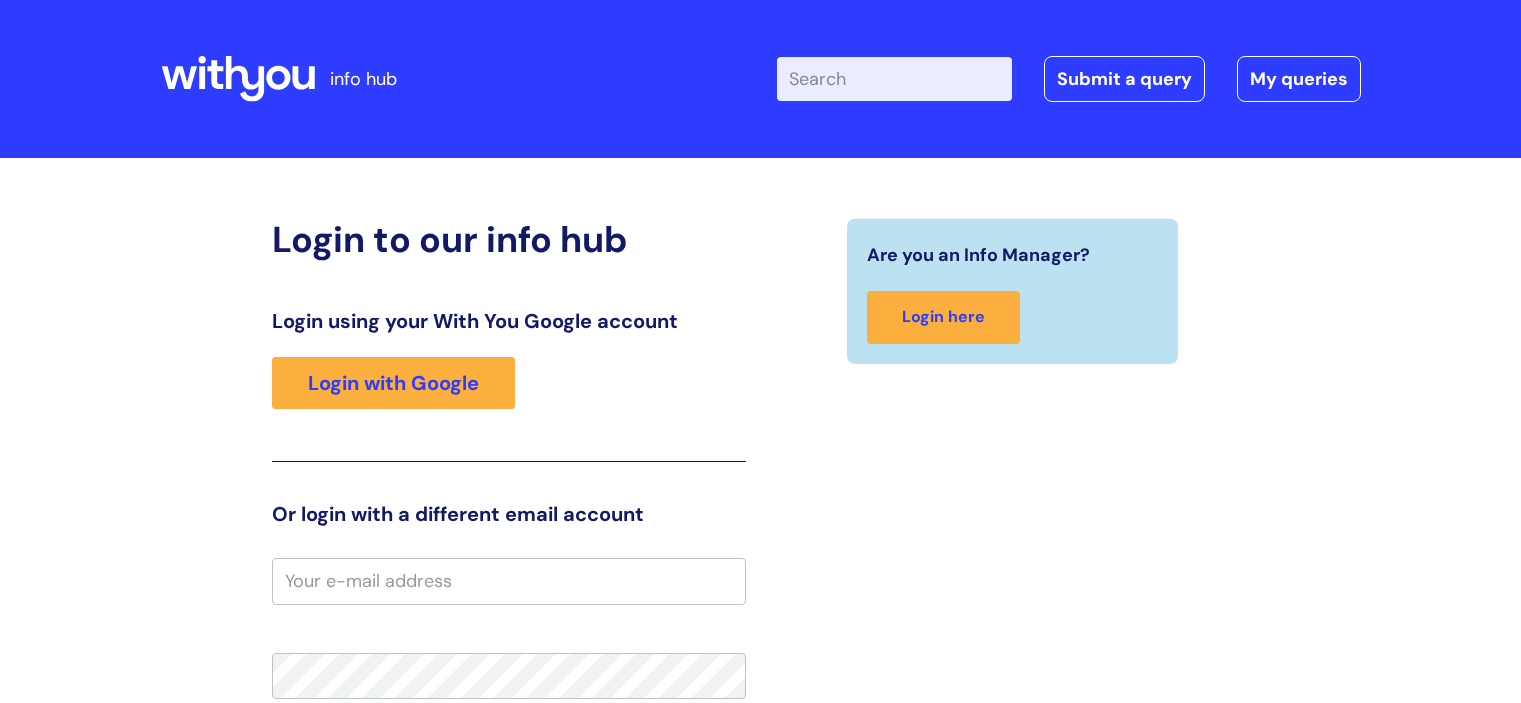 scroll, scrollTop: 0, scrollLeft: 0, axis: both 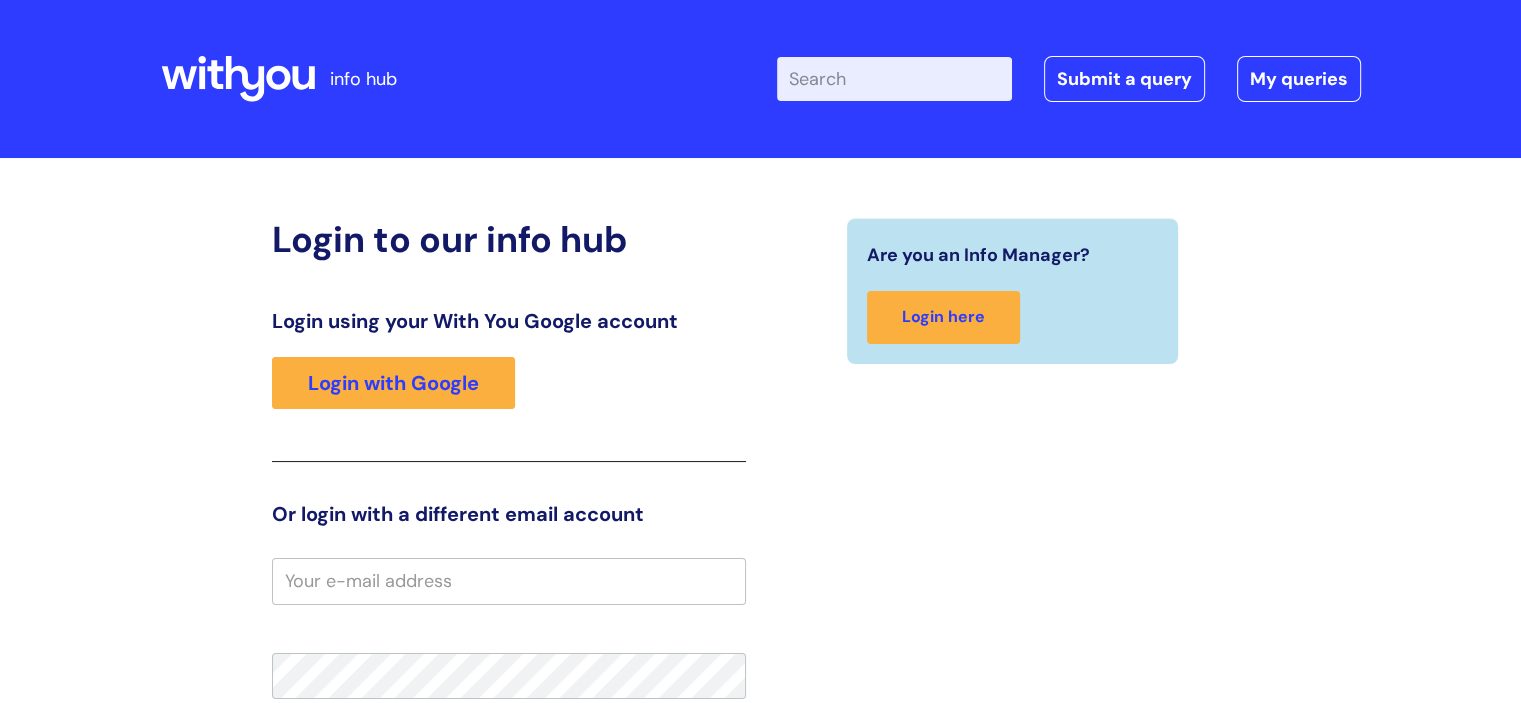 click at bounding box center [509, 581] 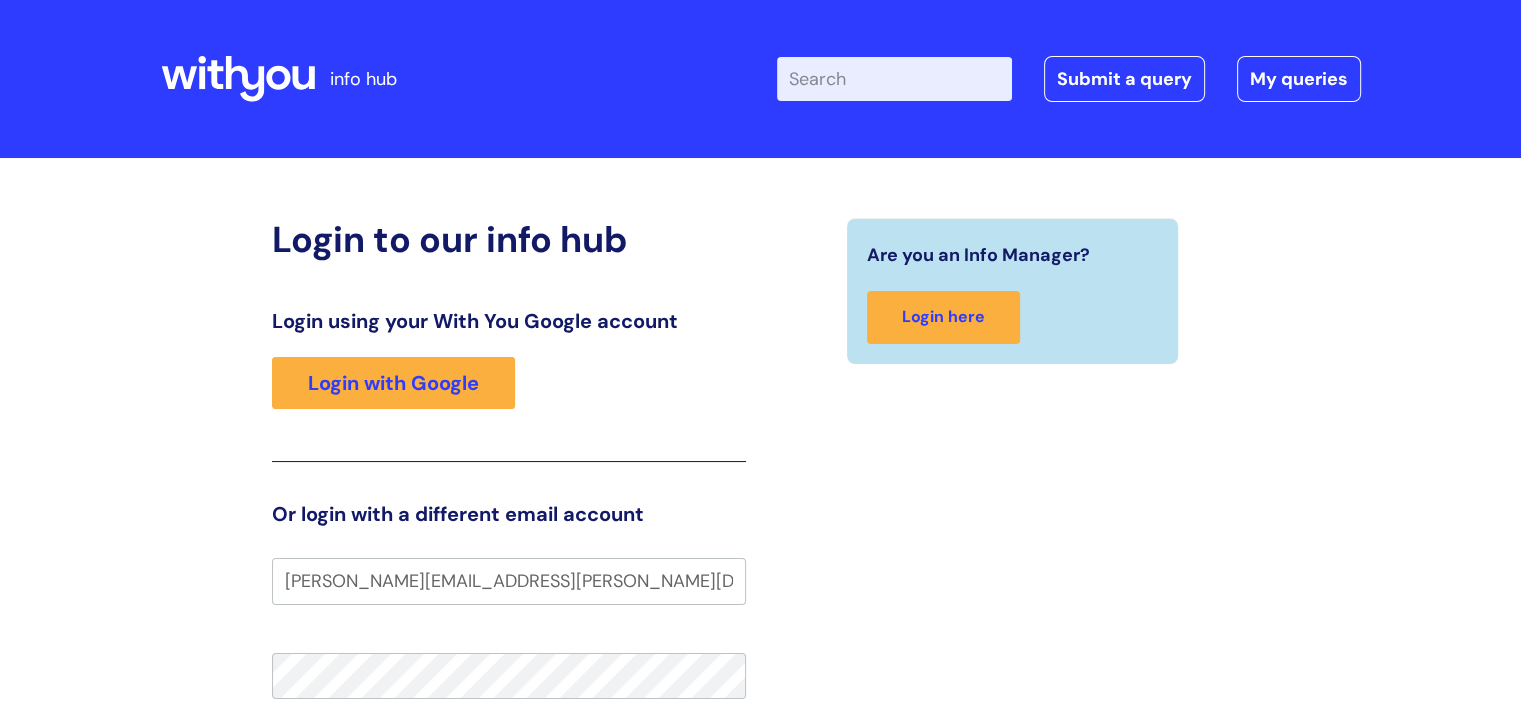 type on "carly.turner@wearewithyou.org.uk" 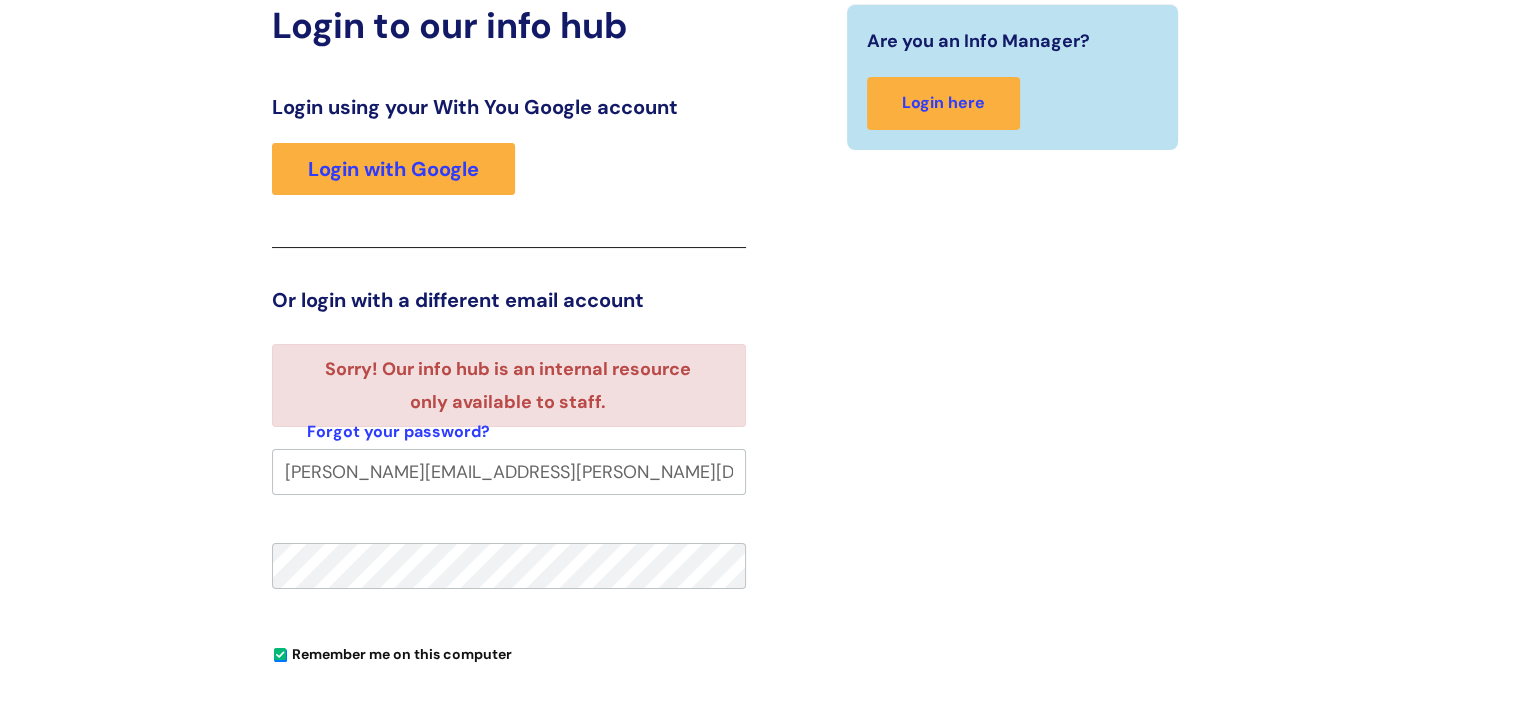 scroll, scrollTop: 244, scrollLeft: 0, axis: vertical 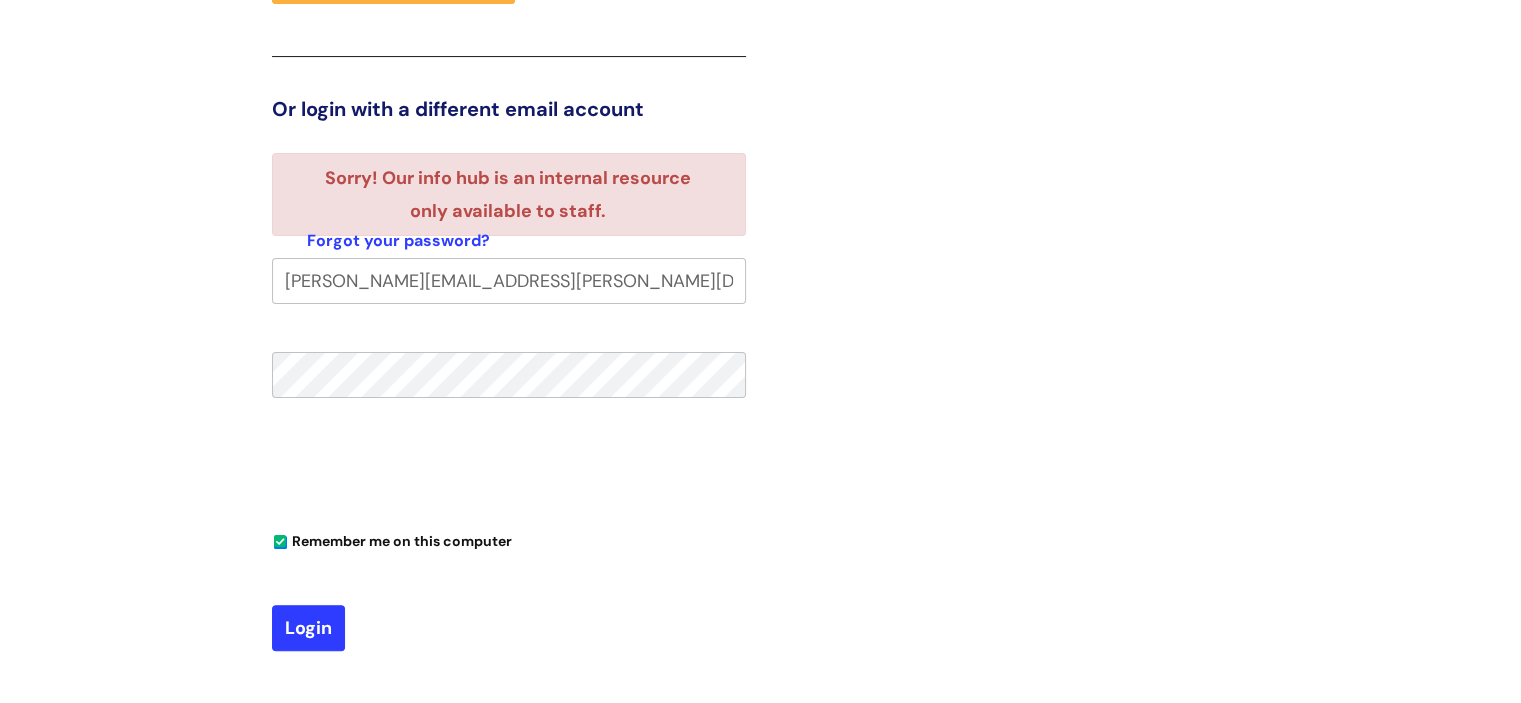 click on "Login" at bounding box center (308, 628) 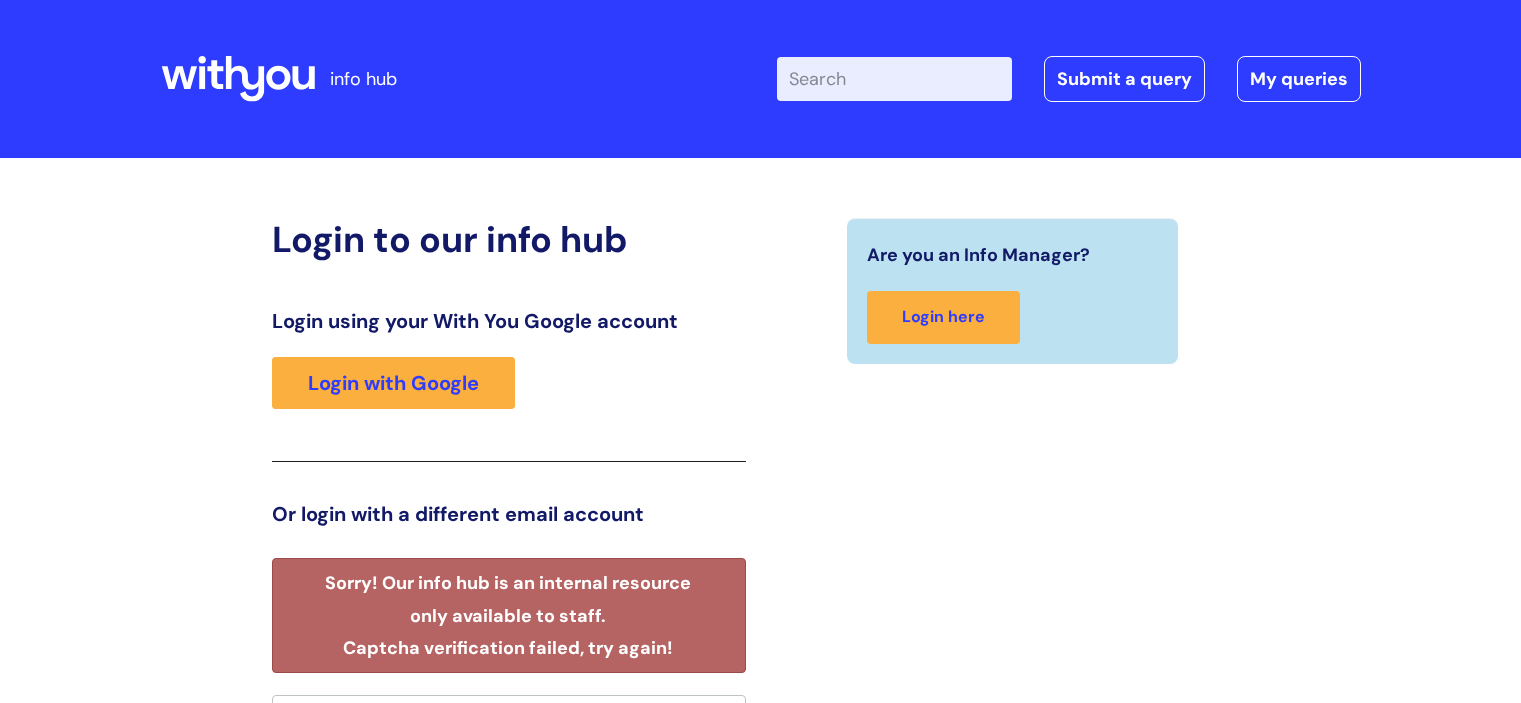 scroll, scrollTop: 37, scrollLeft: 0, axis: vertical 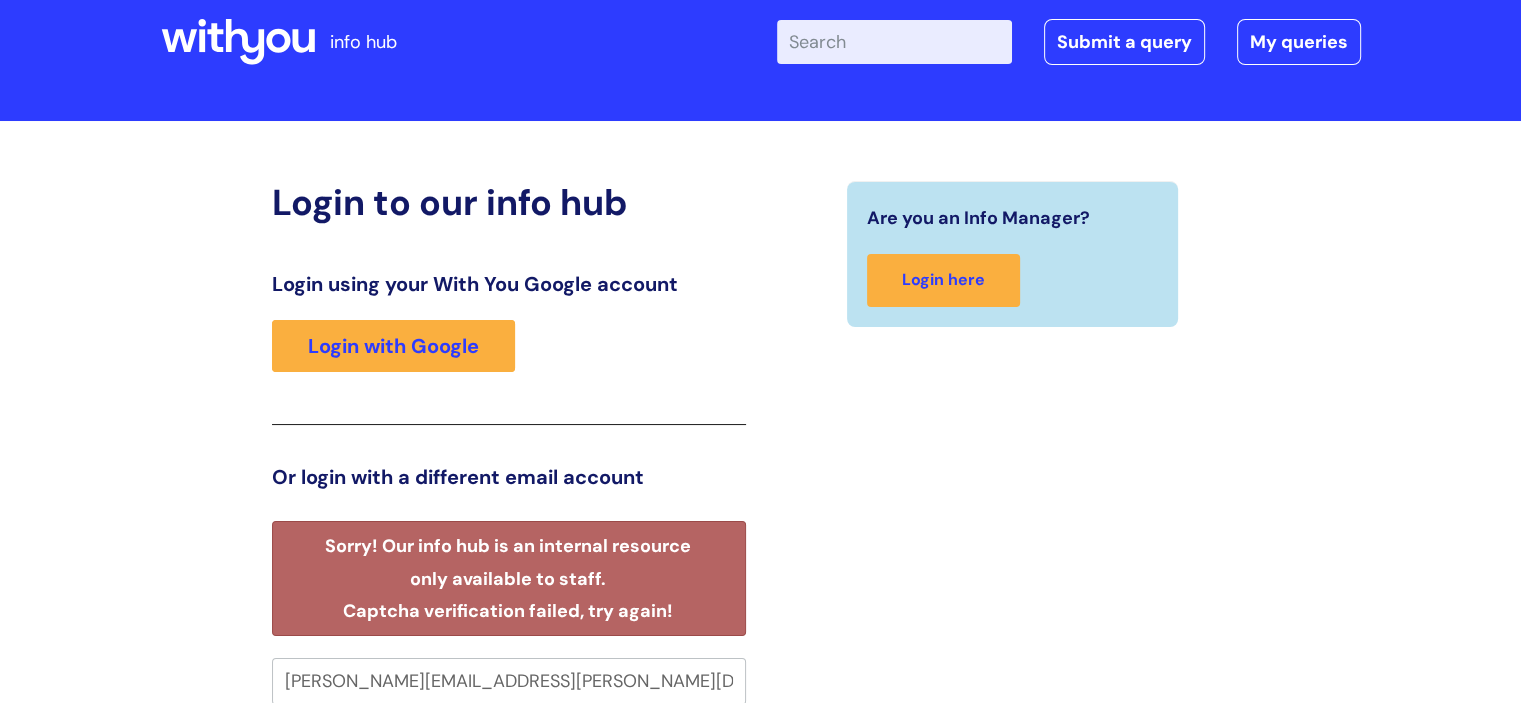 click on "carly.turner@wearewithyou.org.uk" at bounding box center [509, 681] 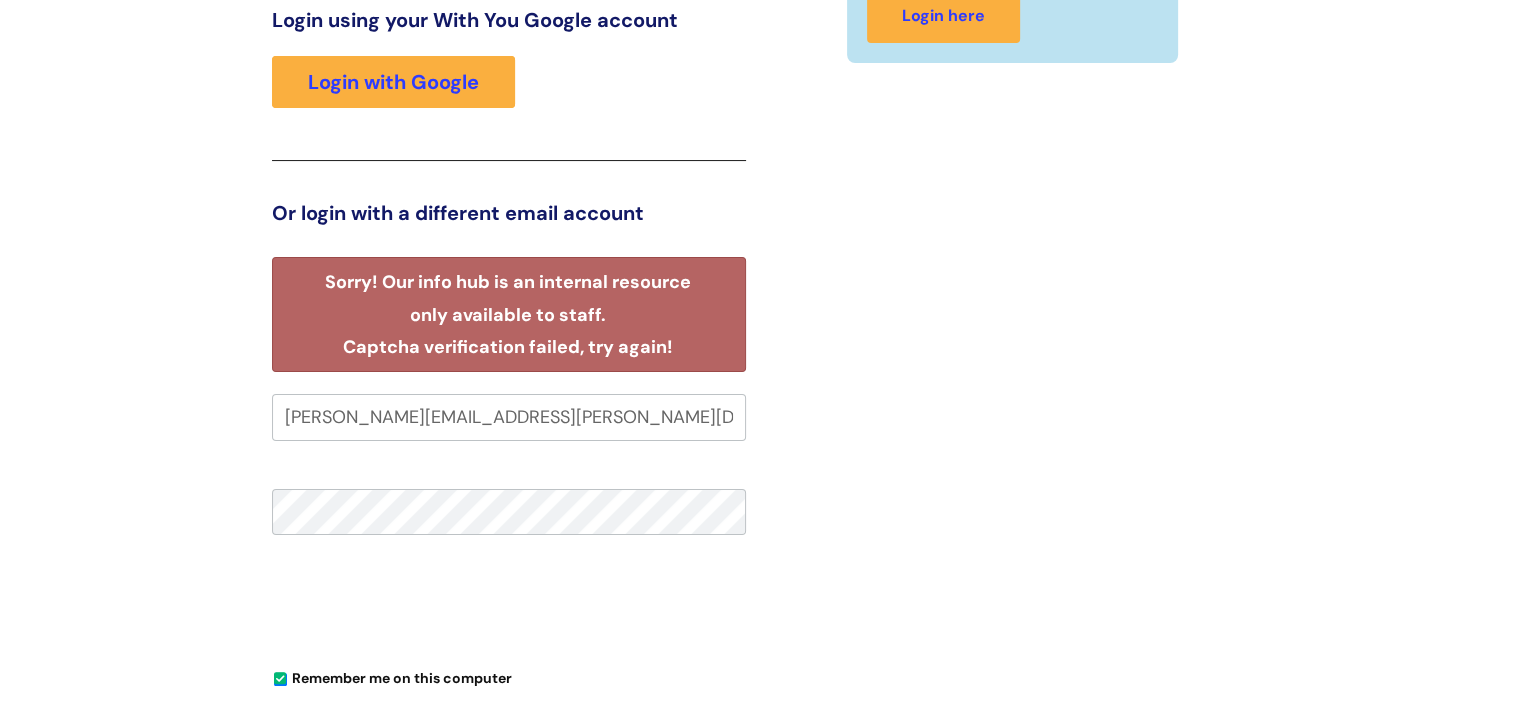 scroll, scrollTop: 307, scrollLeft: 0, axis: vertical 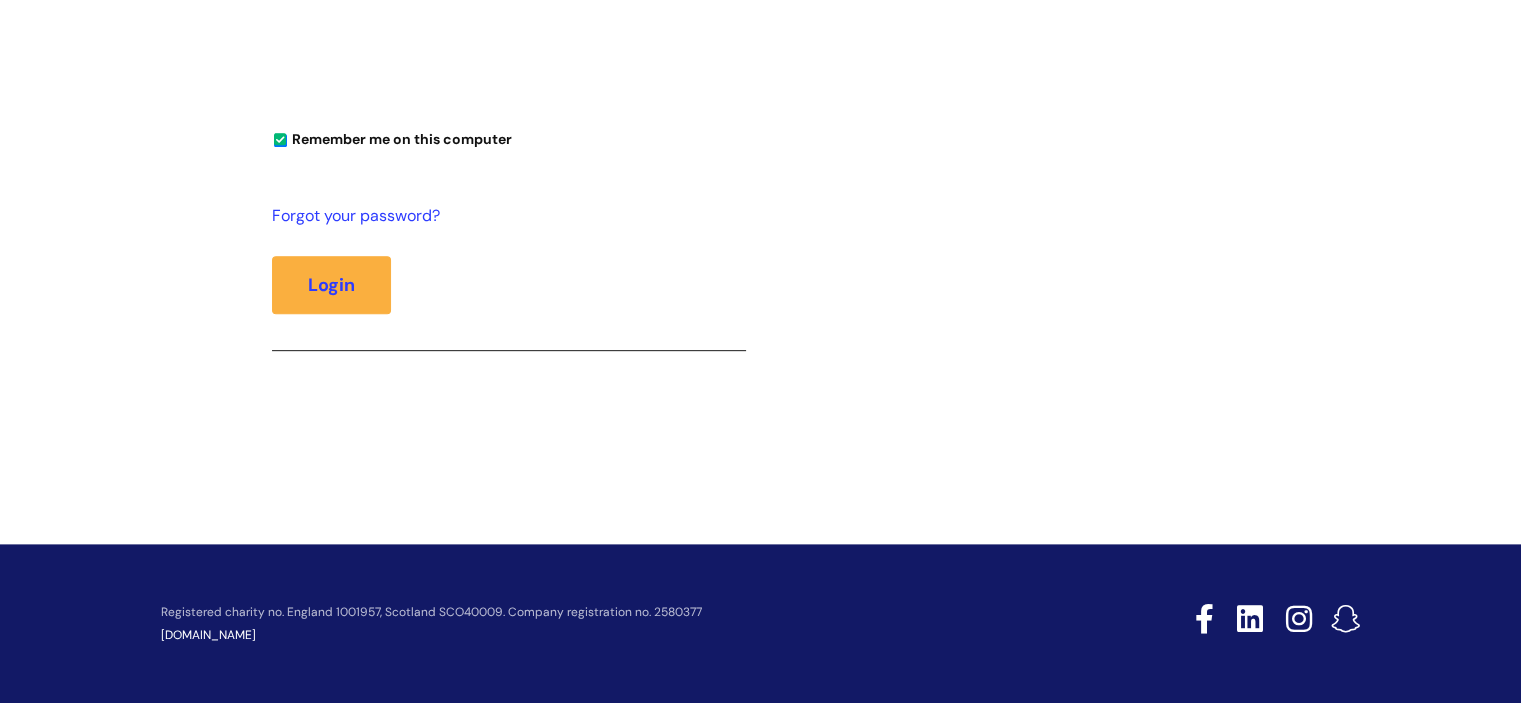 drag, startPoint x: 666, startPoint y: 682, endPoint x: 675, endPoint y: 742, distance: 60.671246 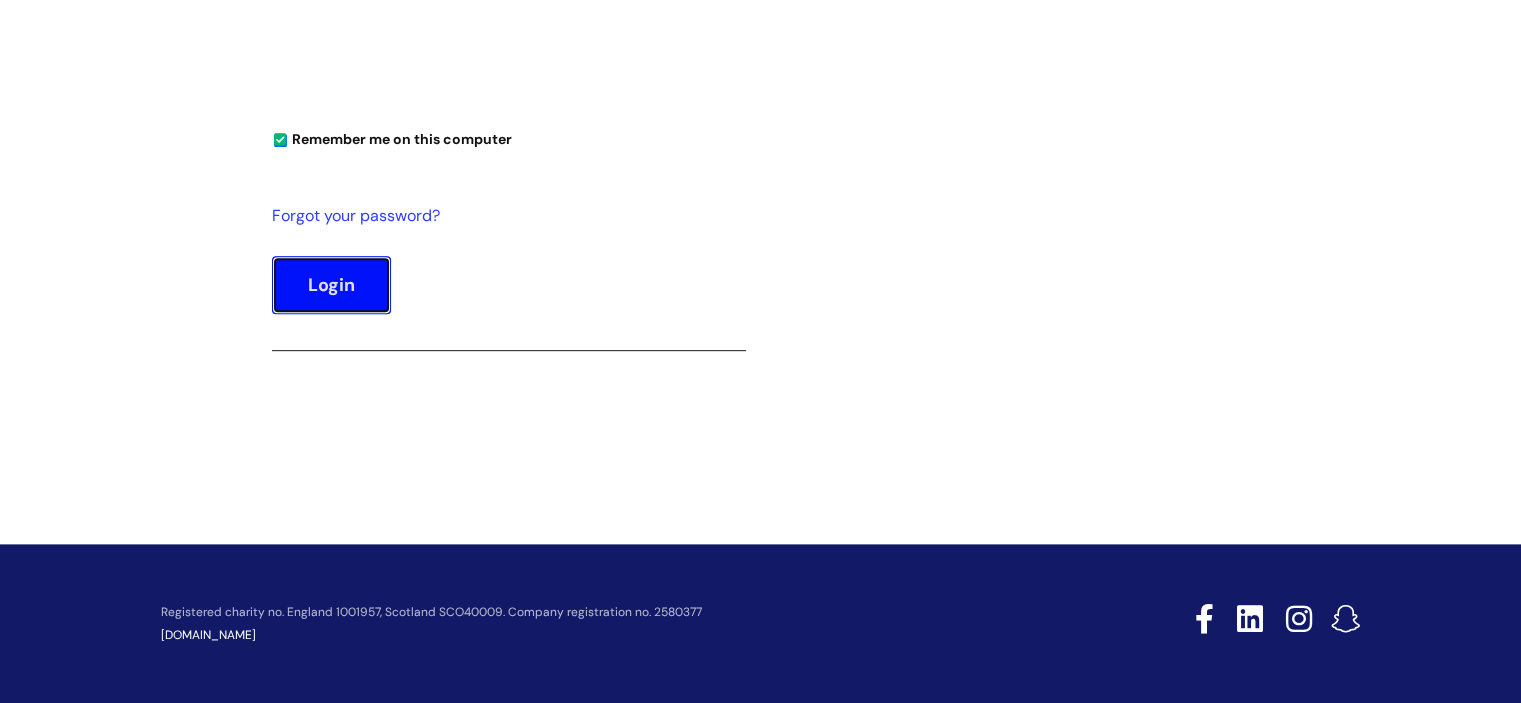 click on "Login" at bounding box center (331, 285) 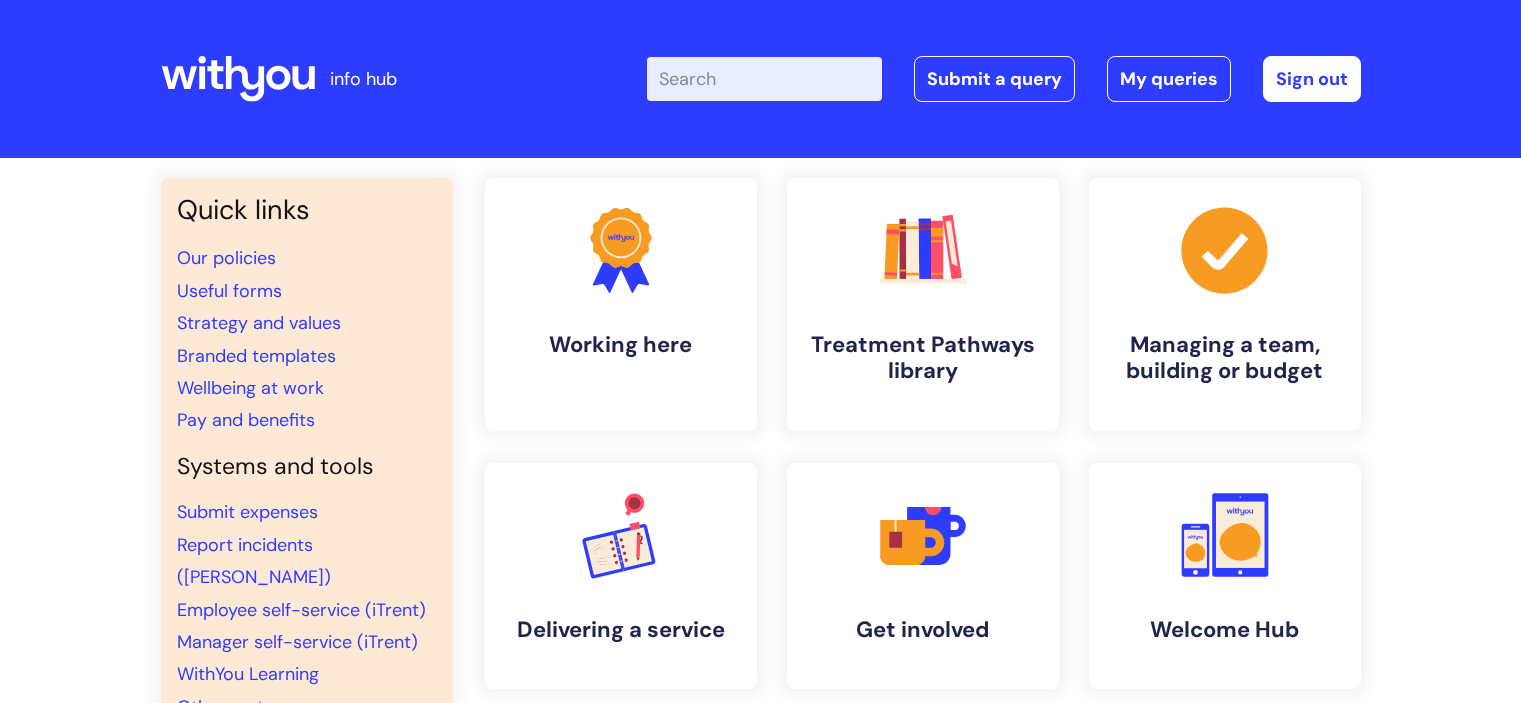 scroll, scrollTop: 615, scrollLeft: 0, axis: vertical 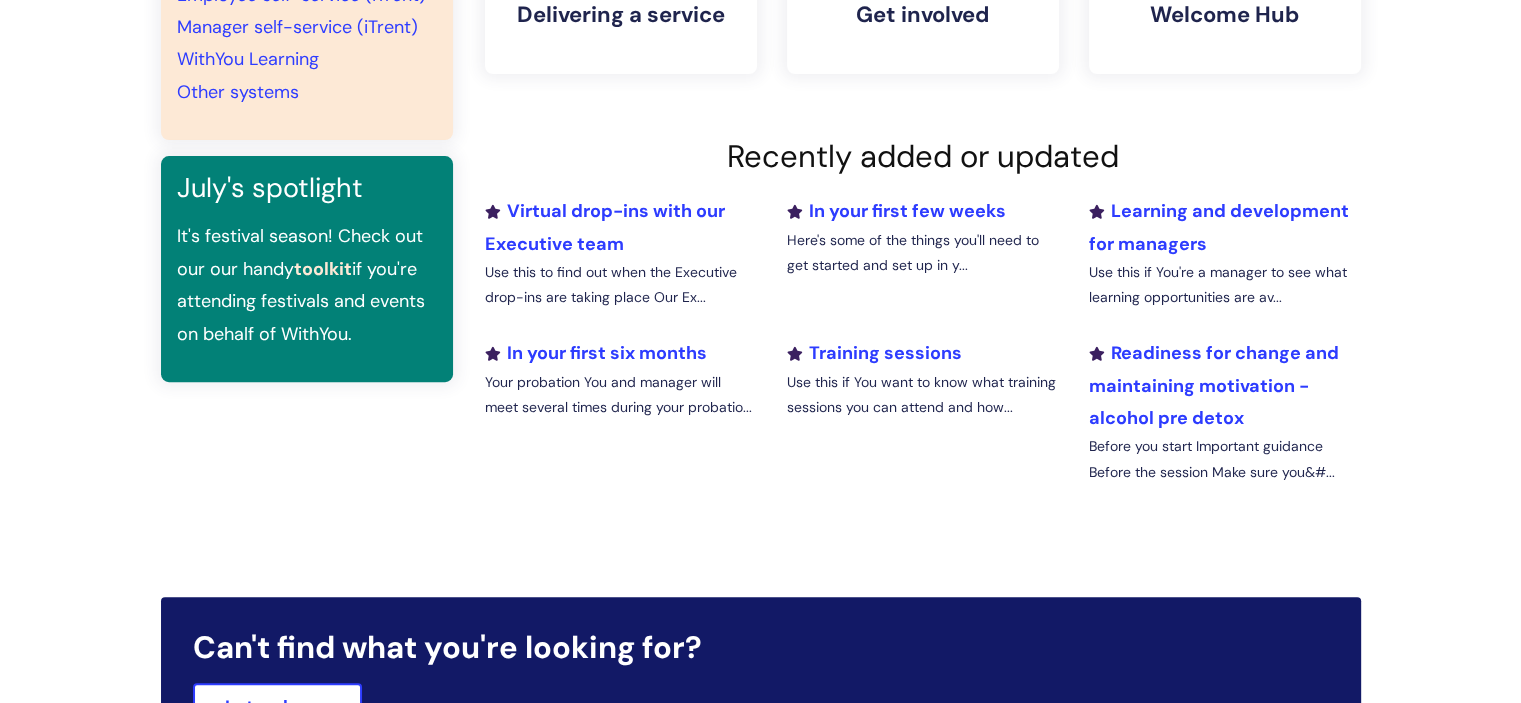 click on "info hub
Enter your search term here...
Search
Submit a query
My queries
Welcome  Carly Turner     |   -  Sign out
Quick links
Our policies
Useful forms
Strategy and values" at bounding box center (760, -264) 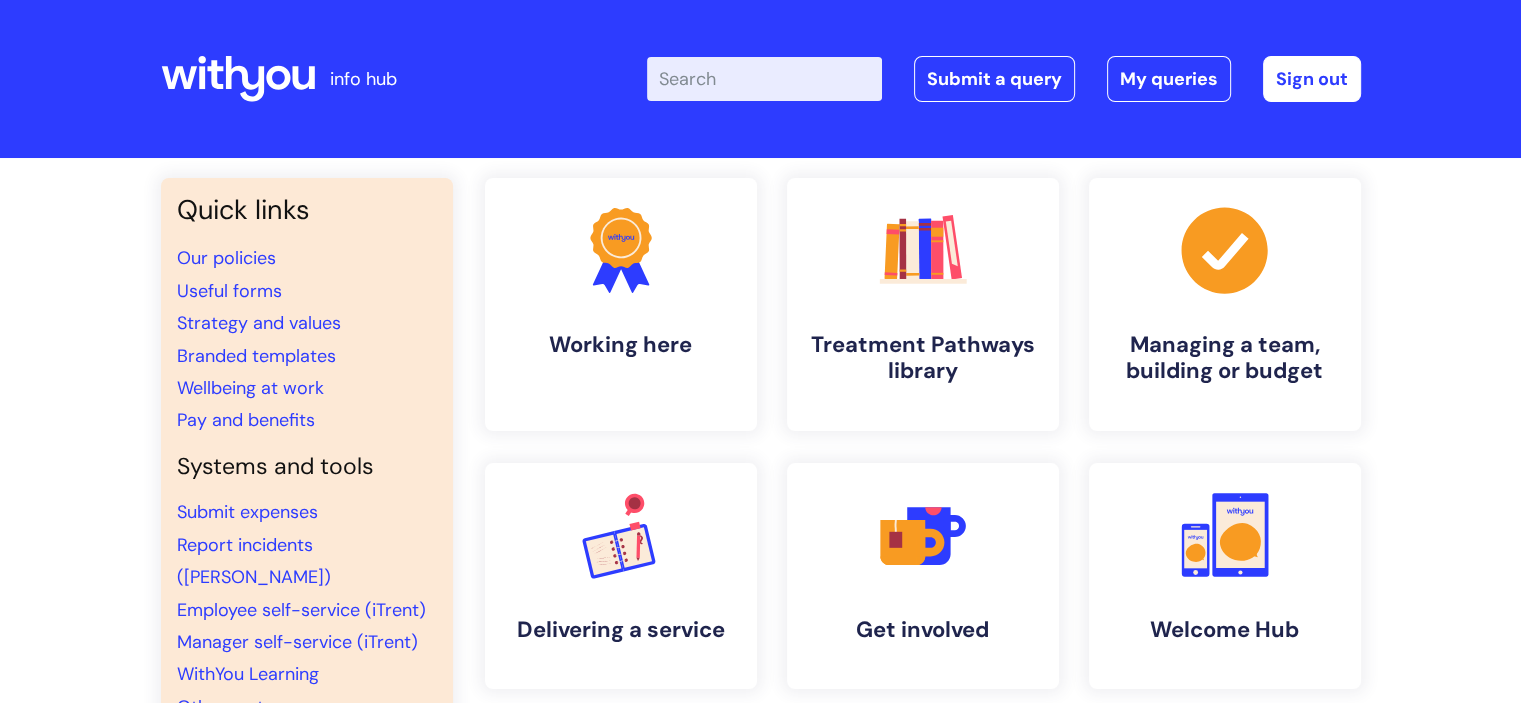 scroll, scrollTop: 37, scrollLeft: 0, axis: vertical 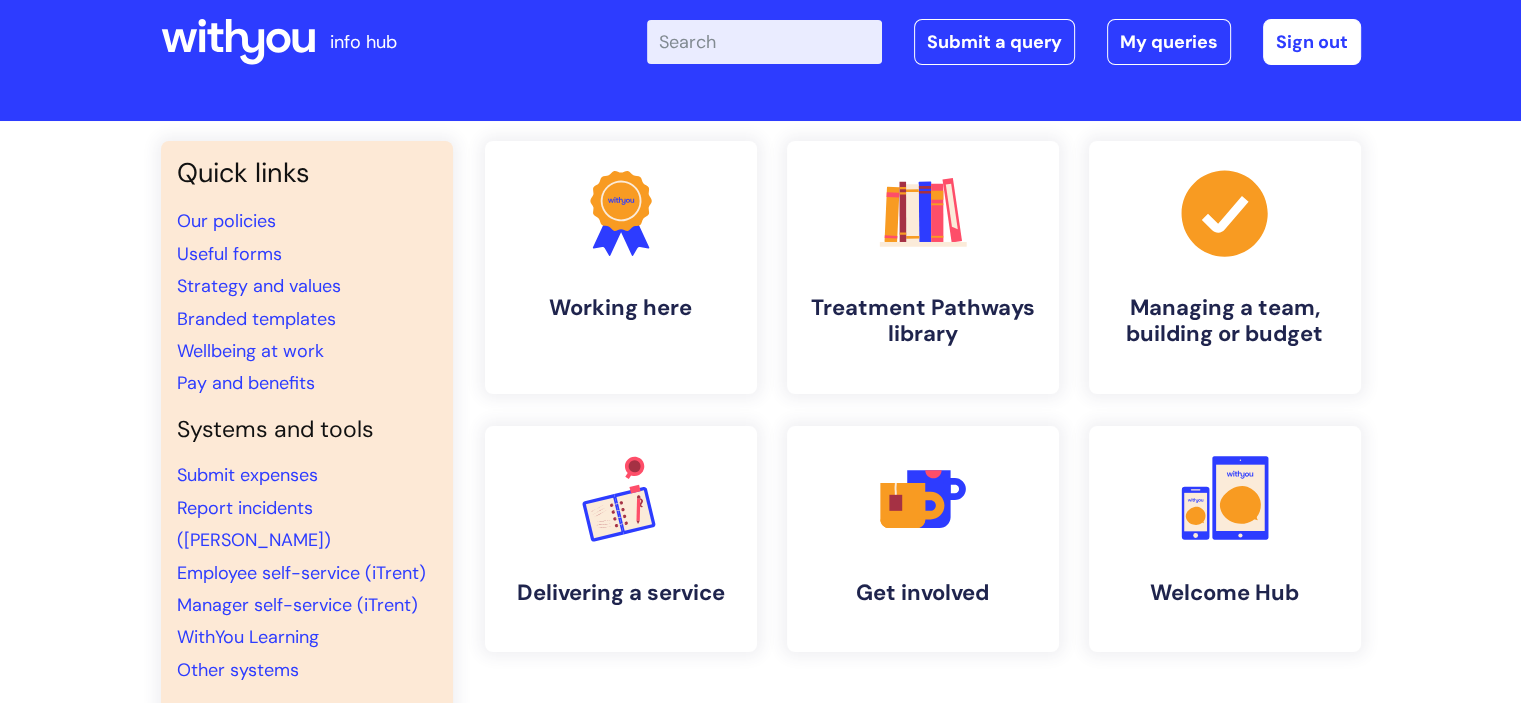 click on "Enter your search term here..." at bounding box center (764, 42) 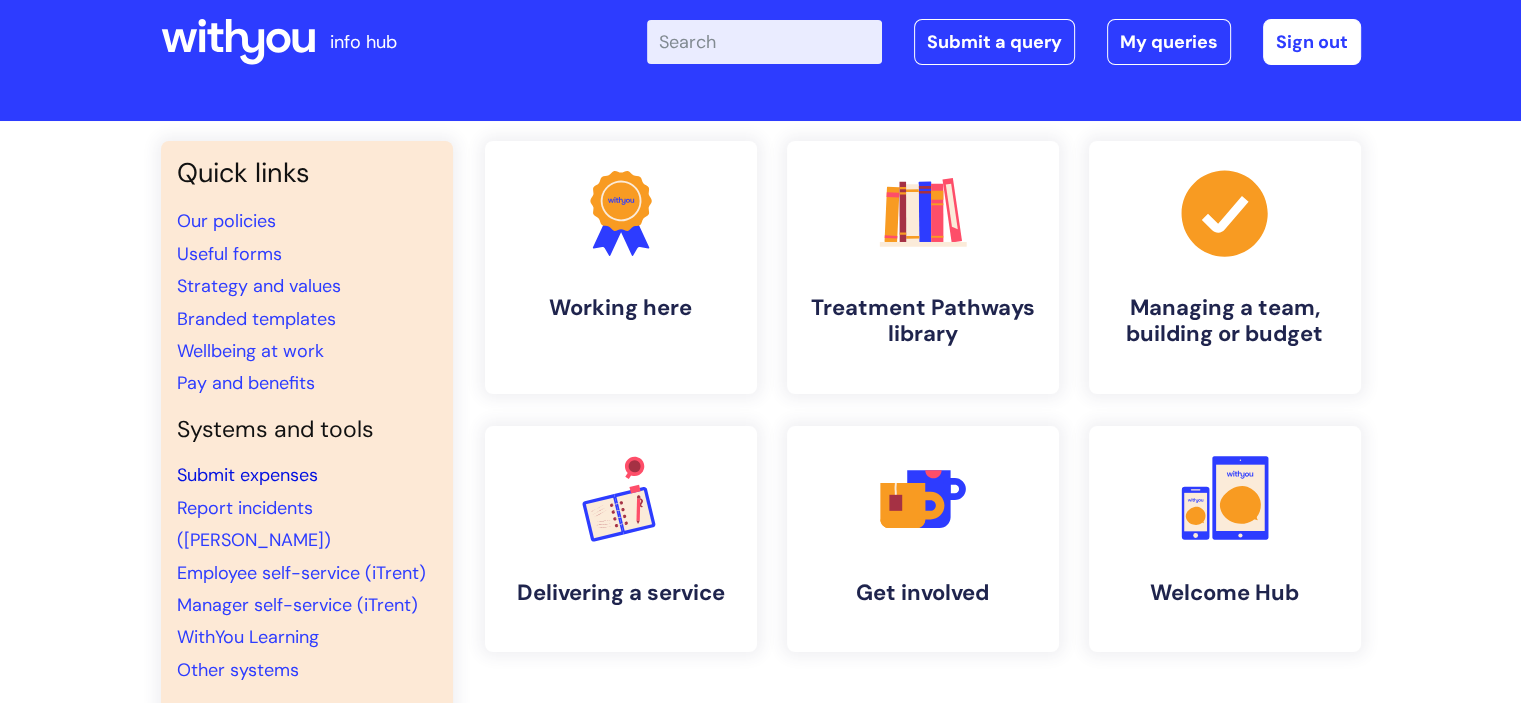 click on "Submit expenses" at bounding box center [247, 475] 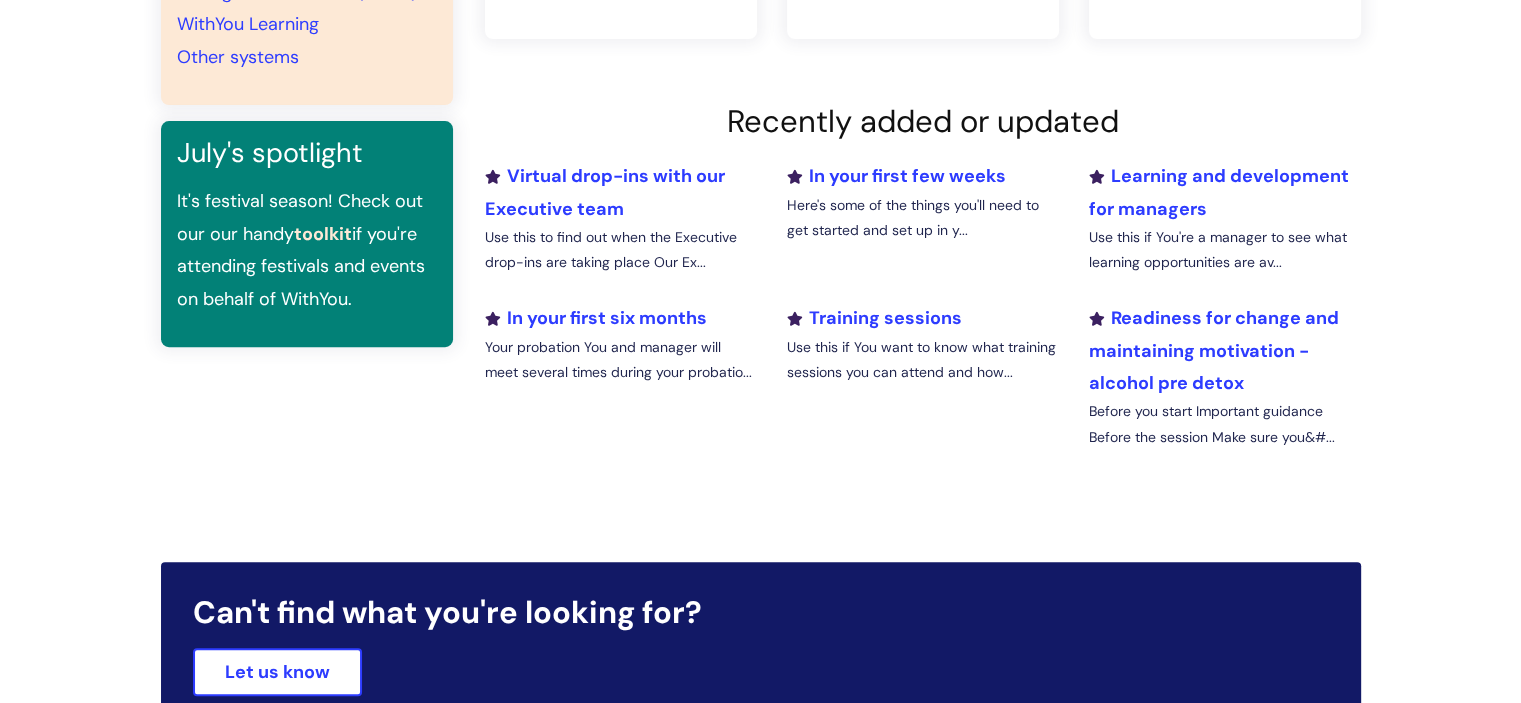 scroll, scrollTop: 0, scrollLeft: 0, axis: both 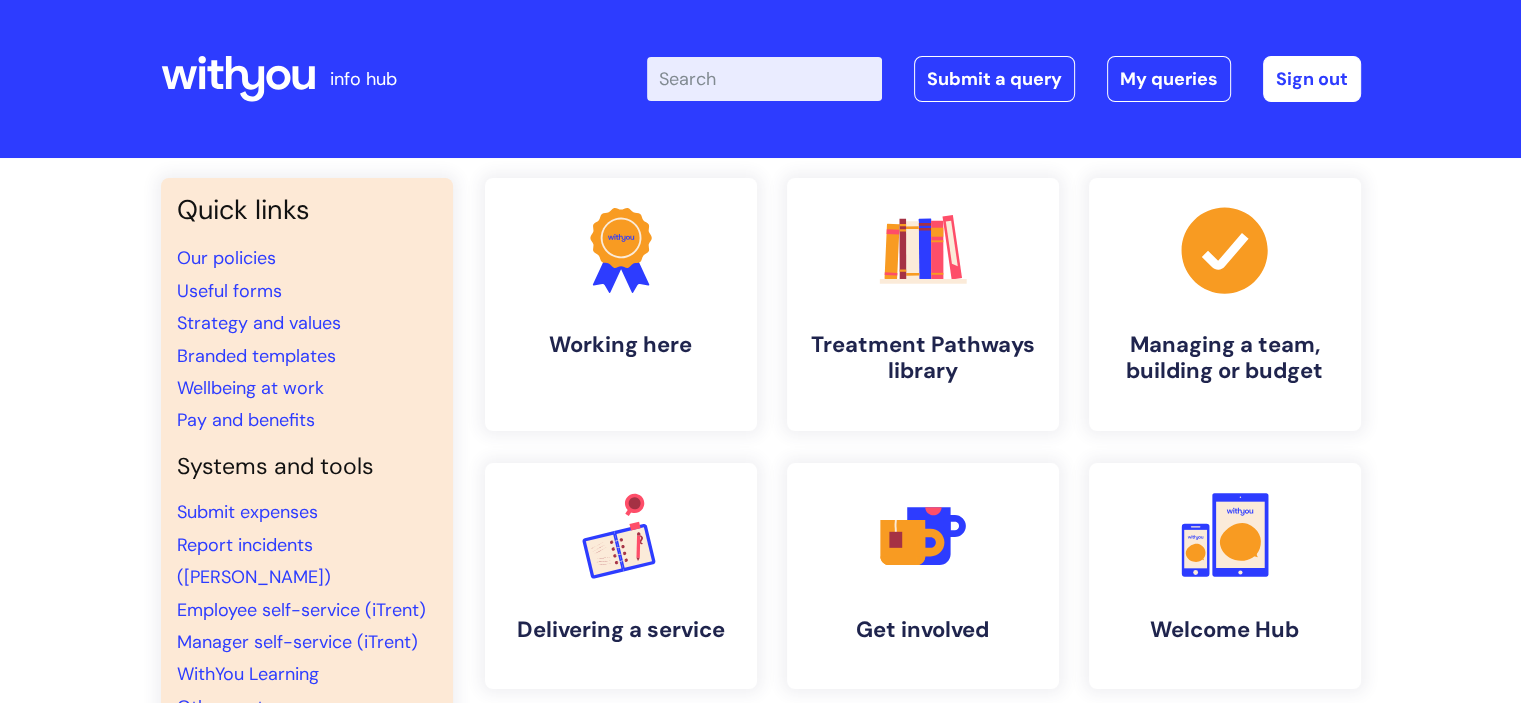 click on "Enter your search term here..." at bounding box center [764, 79] 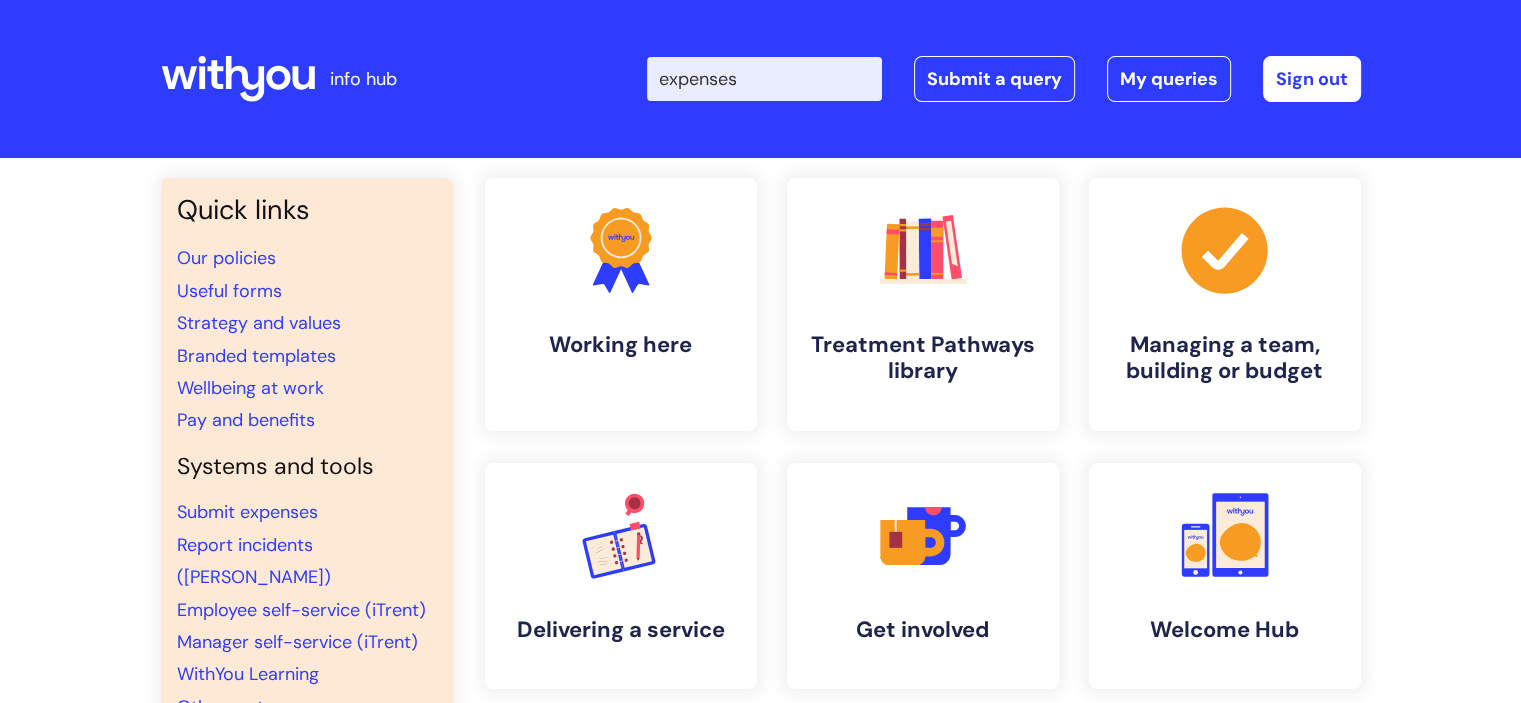 type on "expenses" 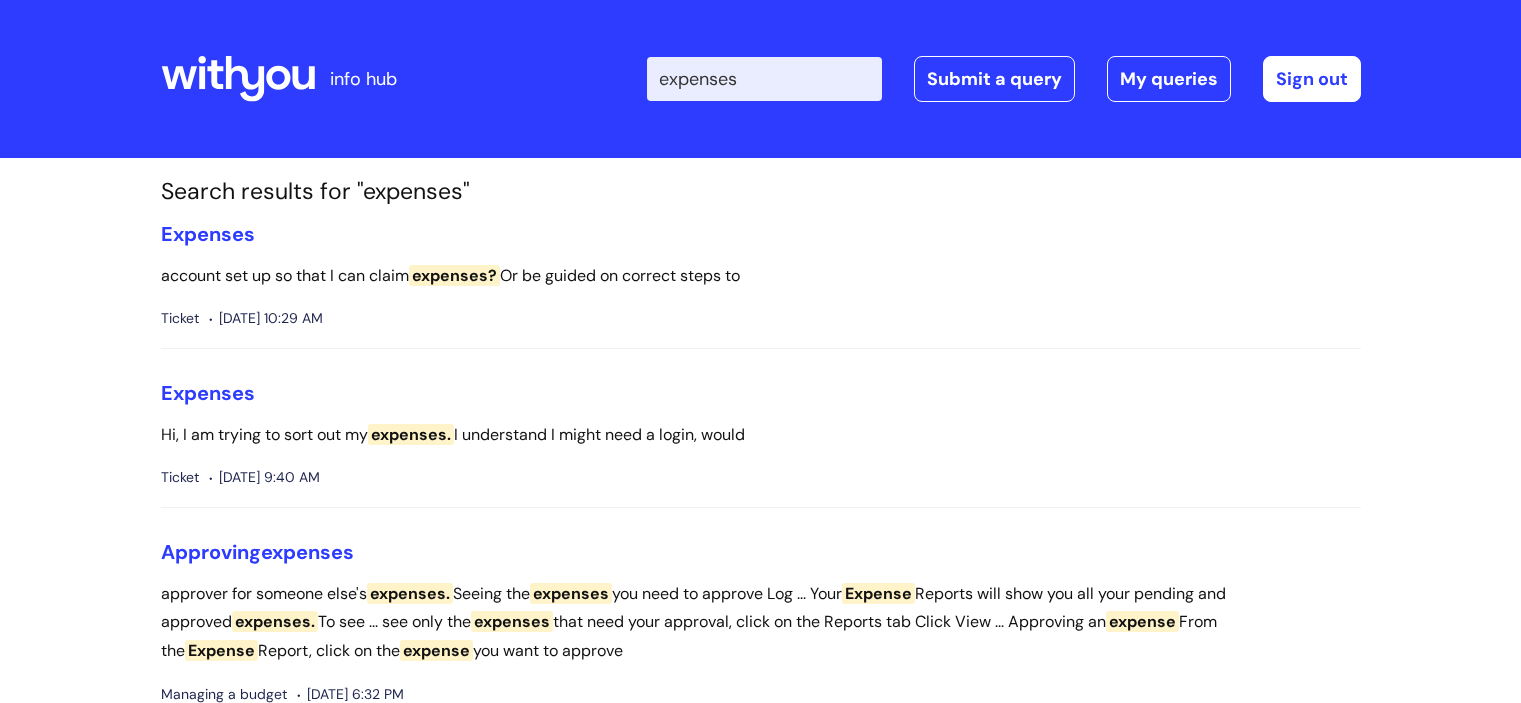 scroll, scrollTop: 0, scrollLeft: 0, axis: both 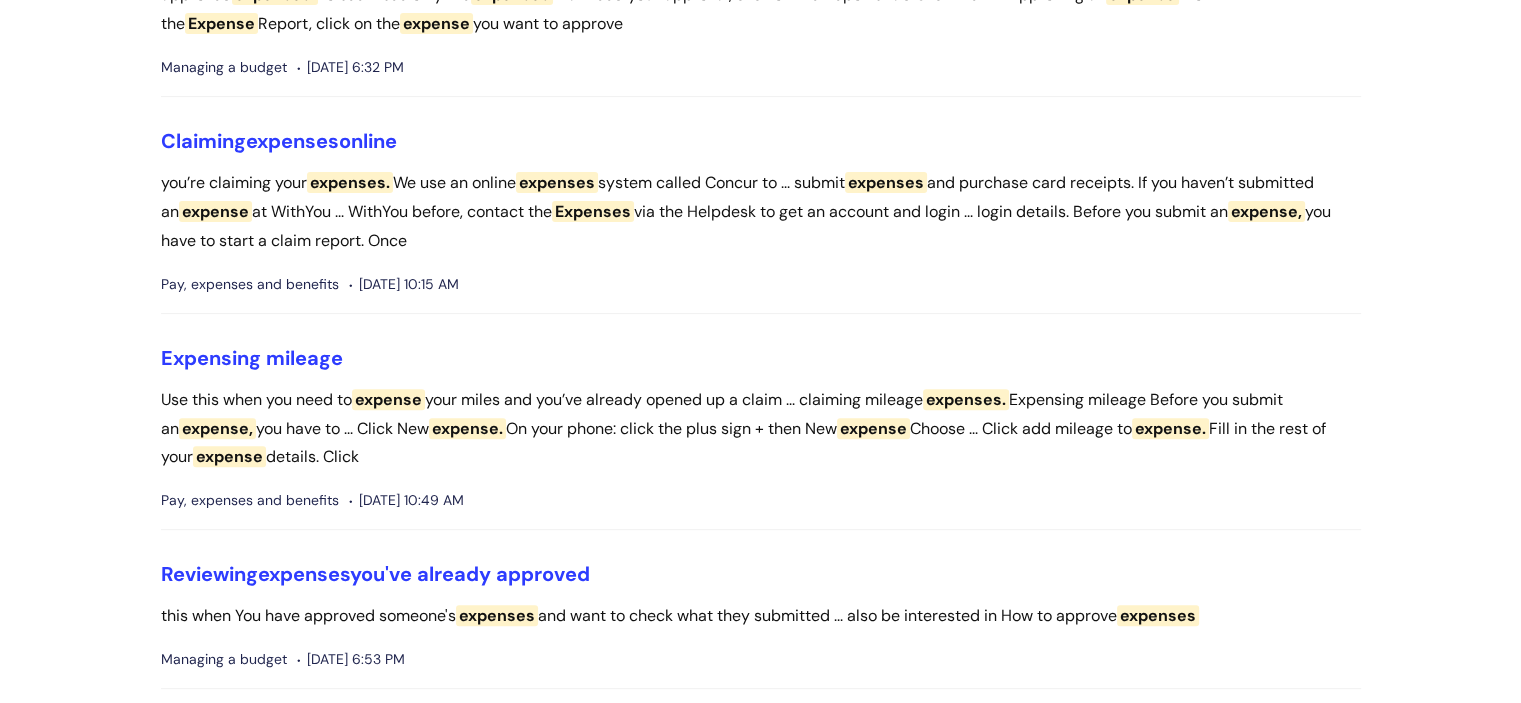 click on "you’re claiming your  expenses.    We use an online  expenses  system called Concur to ... submit  expenses  and purchase card receipts. If you haven’t submitted an  expense  at WithYou ... WithYou before, contact the  Expenses  via the Helpdesk to get an account and login ... login details.  Before you submit an  expense,  you have to start a claim report. Once" at bounding box center [761, 212] 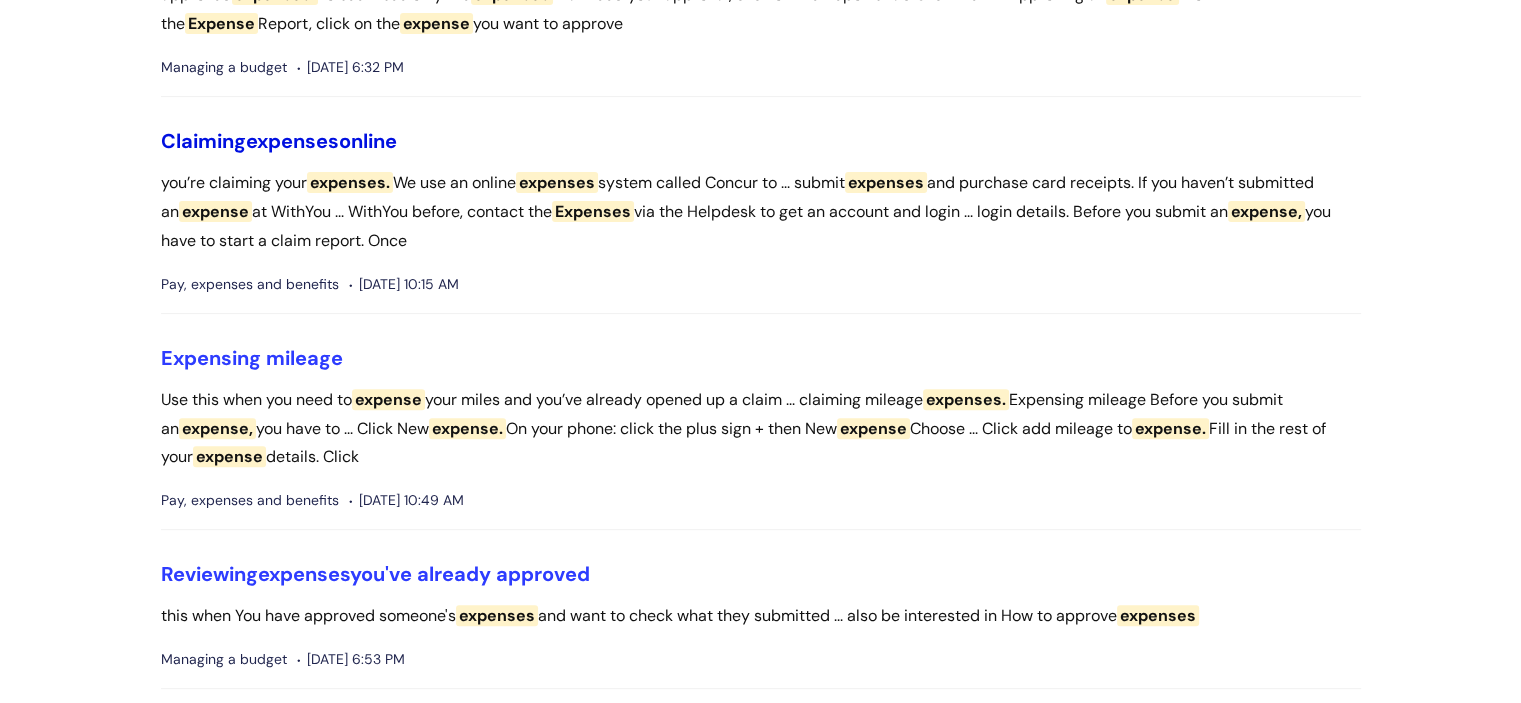 click on "expenses" at bounding box center [292, 141] 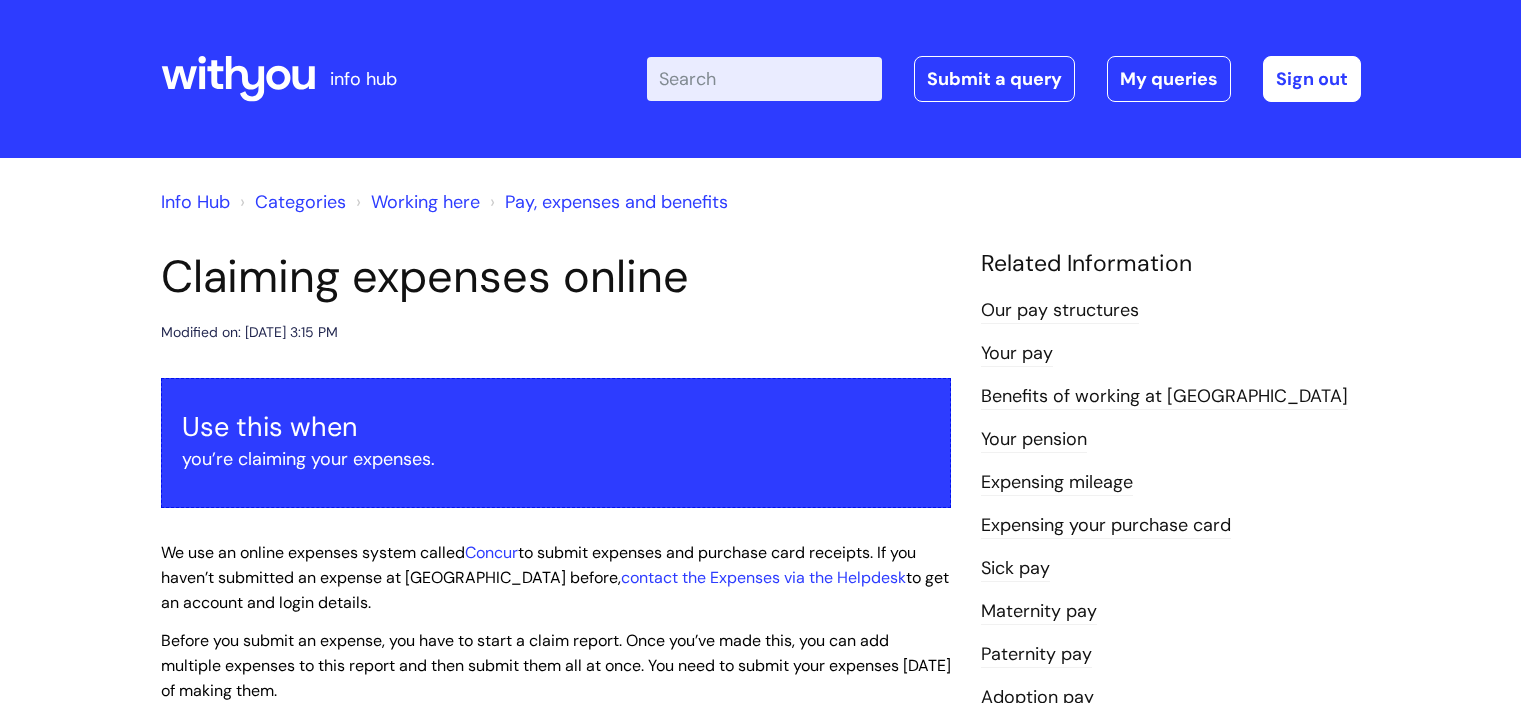 scroll, scrollTop: 0, scrollLeft: 0, axis: both 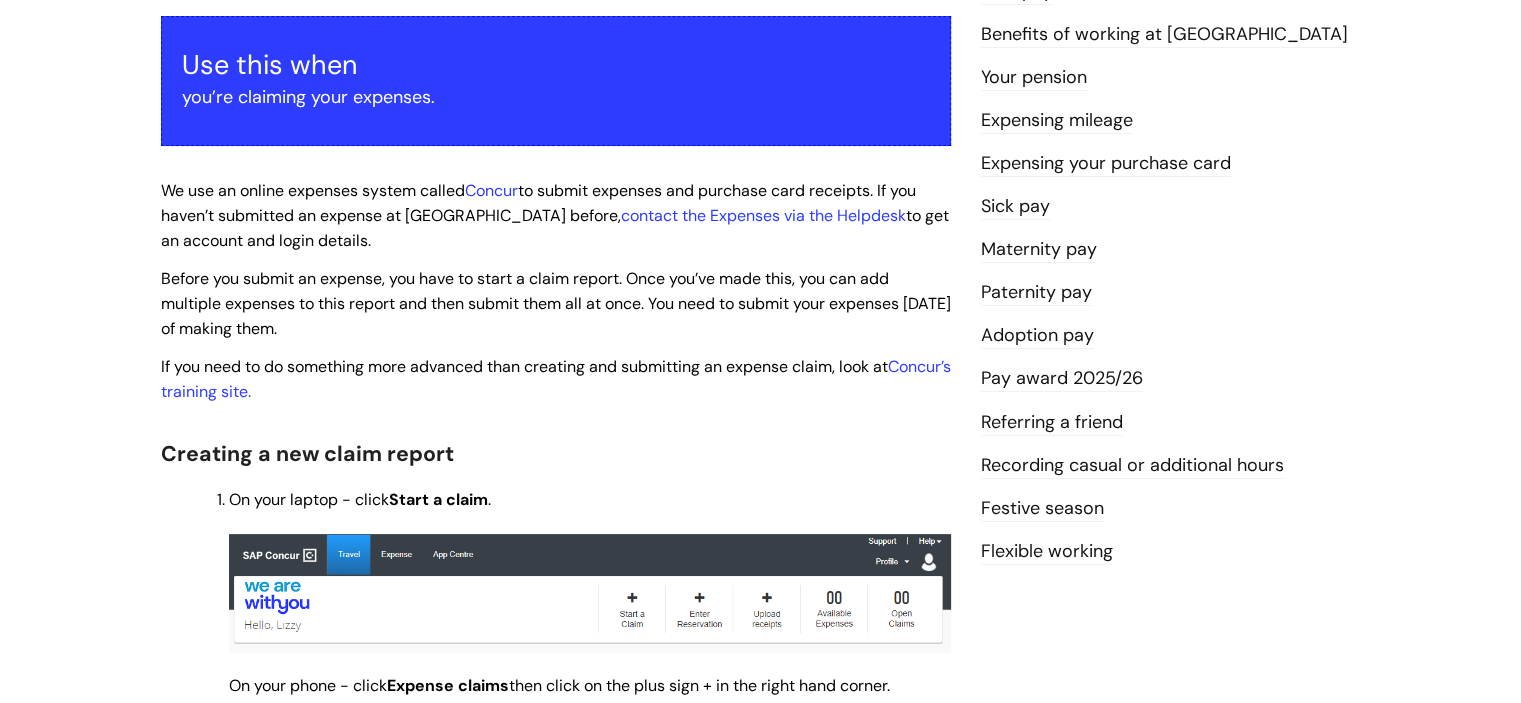 click on "Info Hub
Categories
Working here
Pay, expenses and benefits
Claiming expenses online
Modified on: [DATE]  3:15 PM
Use this when you’re claiming your expenses. We use an online expenses system called  Concur  to submit expenses and purchase card receipts. If you haven’t submitted an expense at WithYou before,  contact the Expenses via the Helpdesk  to get an account and login details. Concur’s training site . Creating a new claim report .   ." at bounding box center [760, 1135] 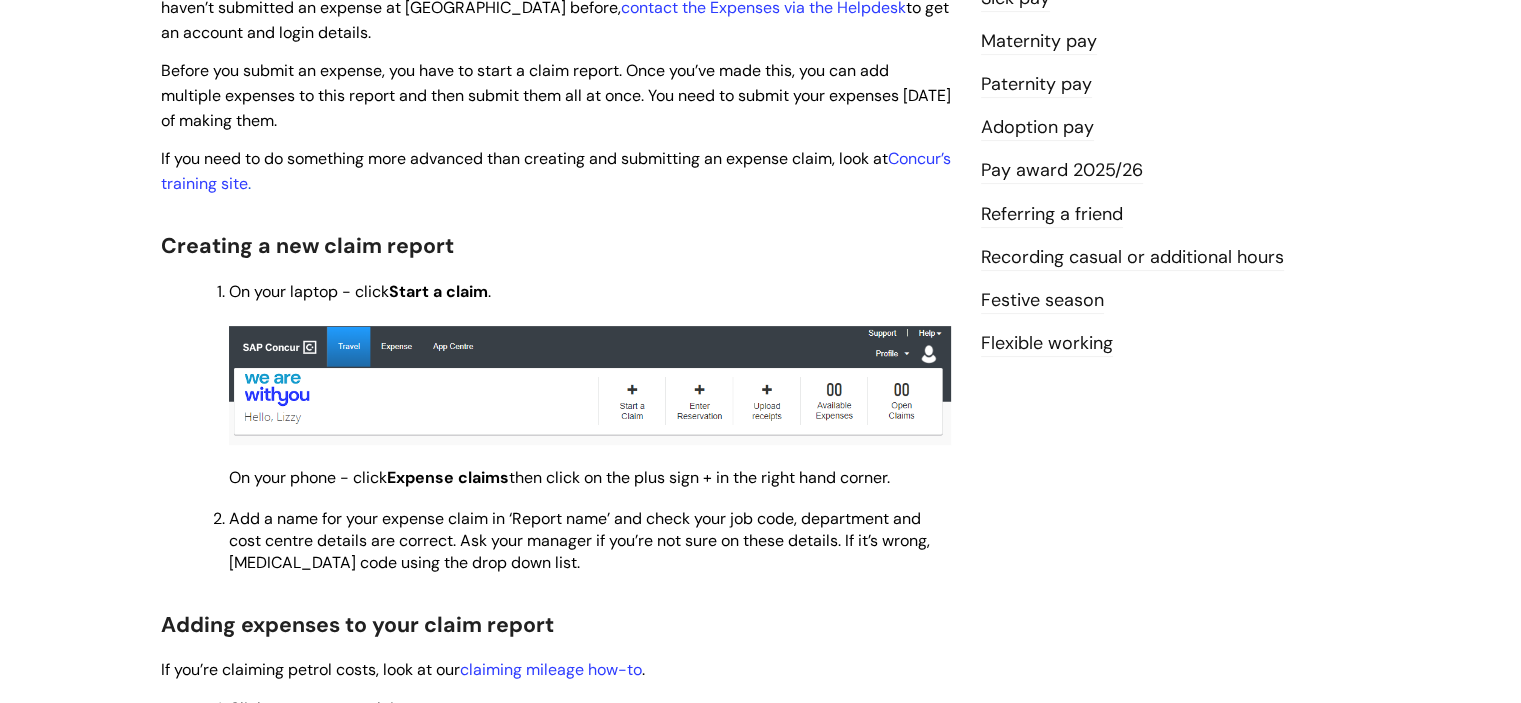scroll, scrollTop: 592, scrollLeft: 0, axis: vertical 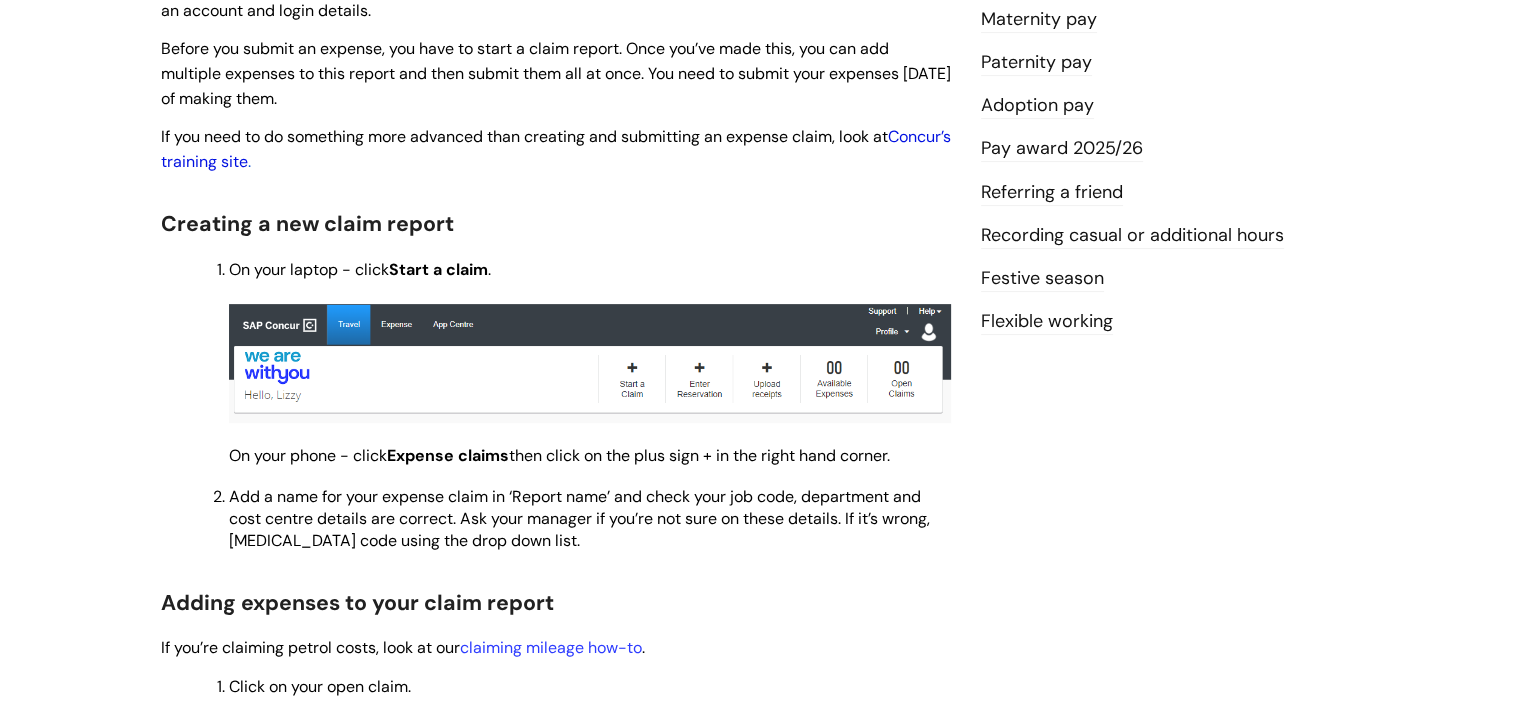 click on "Concur’s training site" at bounding box center (556, 149) 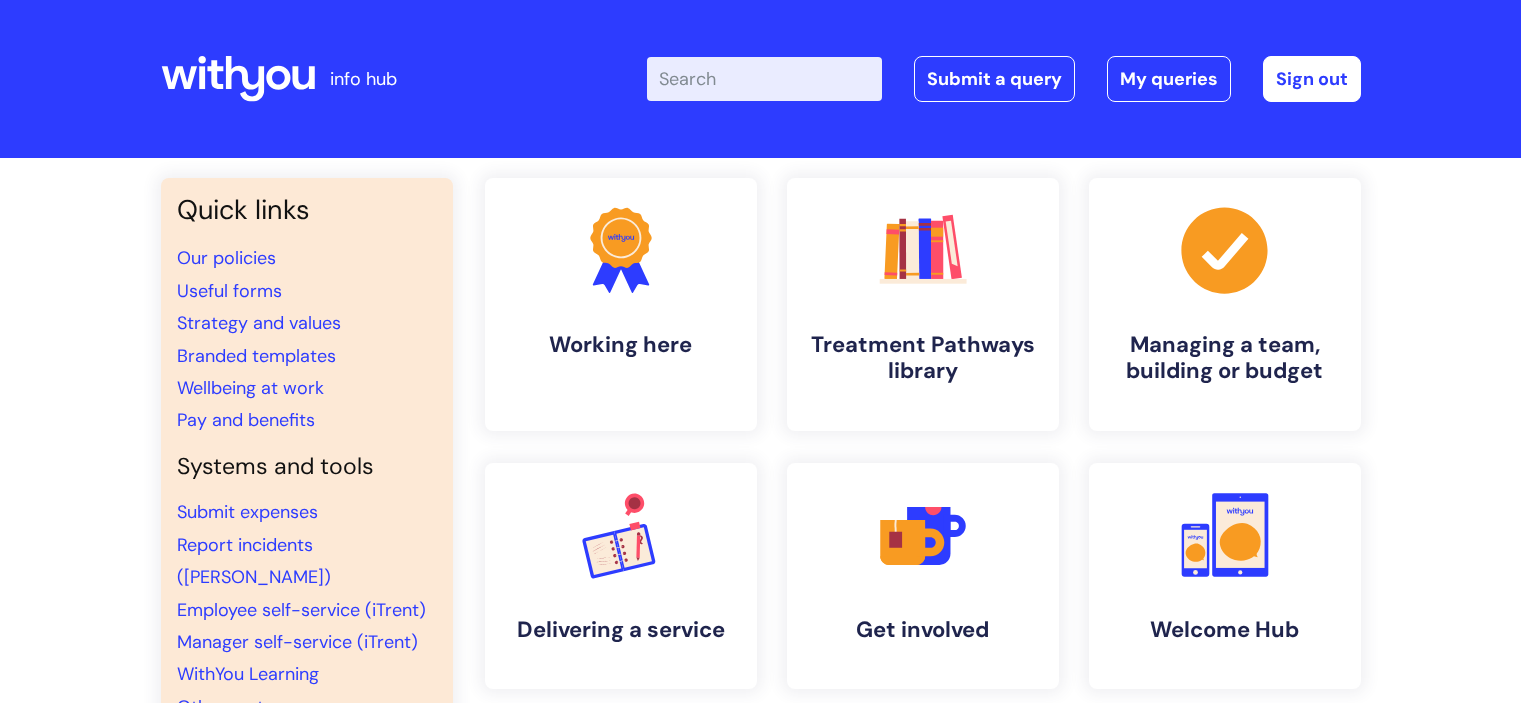 scroll, scrollTop: 0, scrollLeft: 0, axis: both 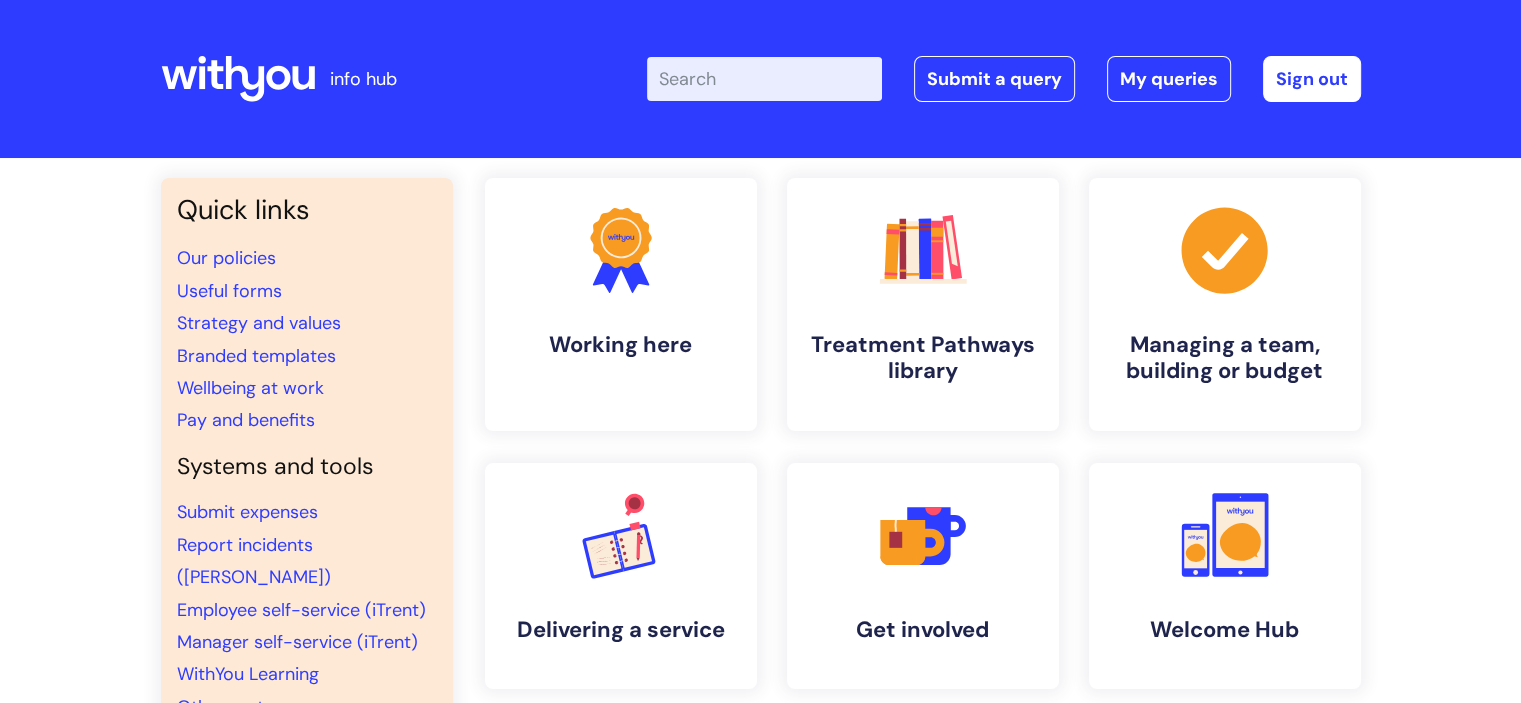 click on "Enter your search term here..." at bounding box center [764, 79] 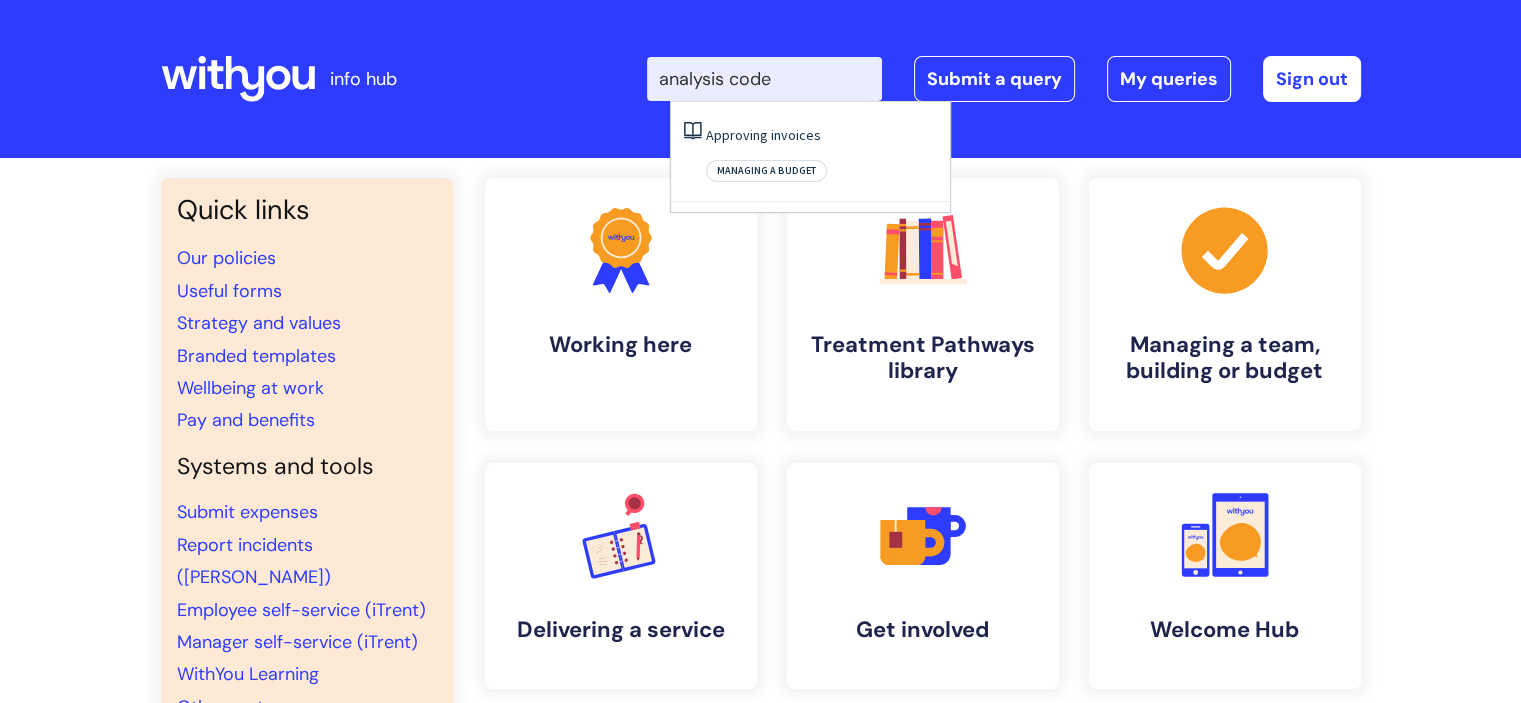type on "analysis code" 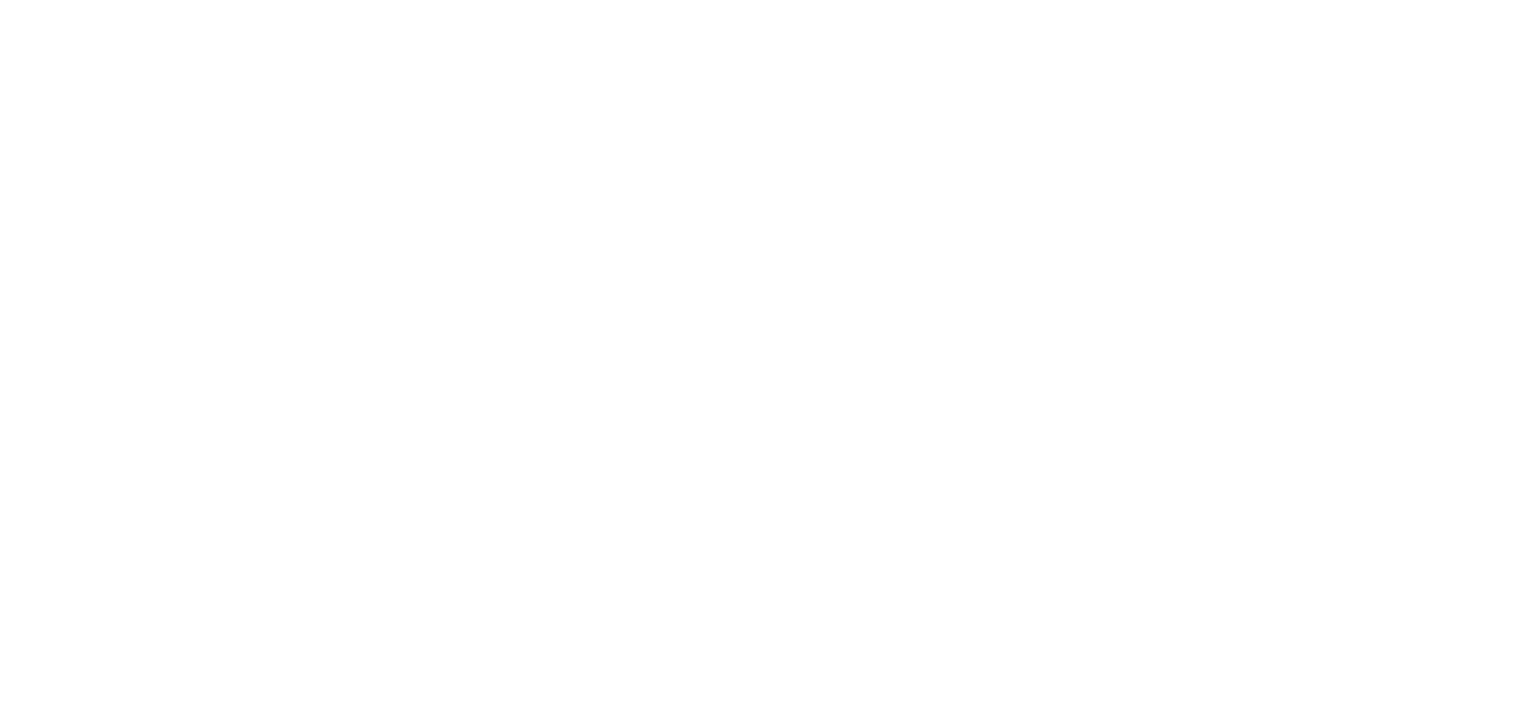 scroll, scrollTop: 0, scrollLeft: 0, axis: both 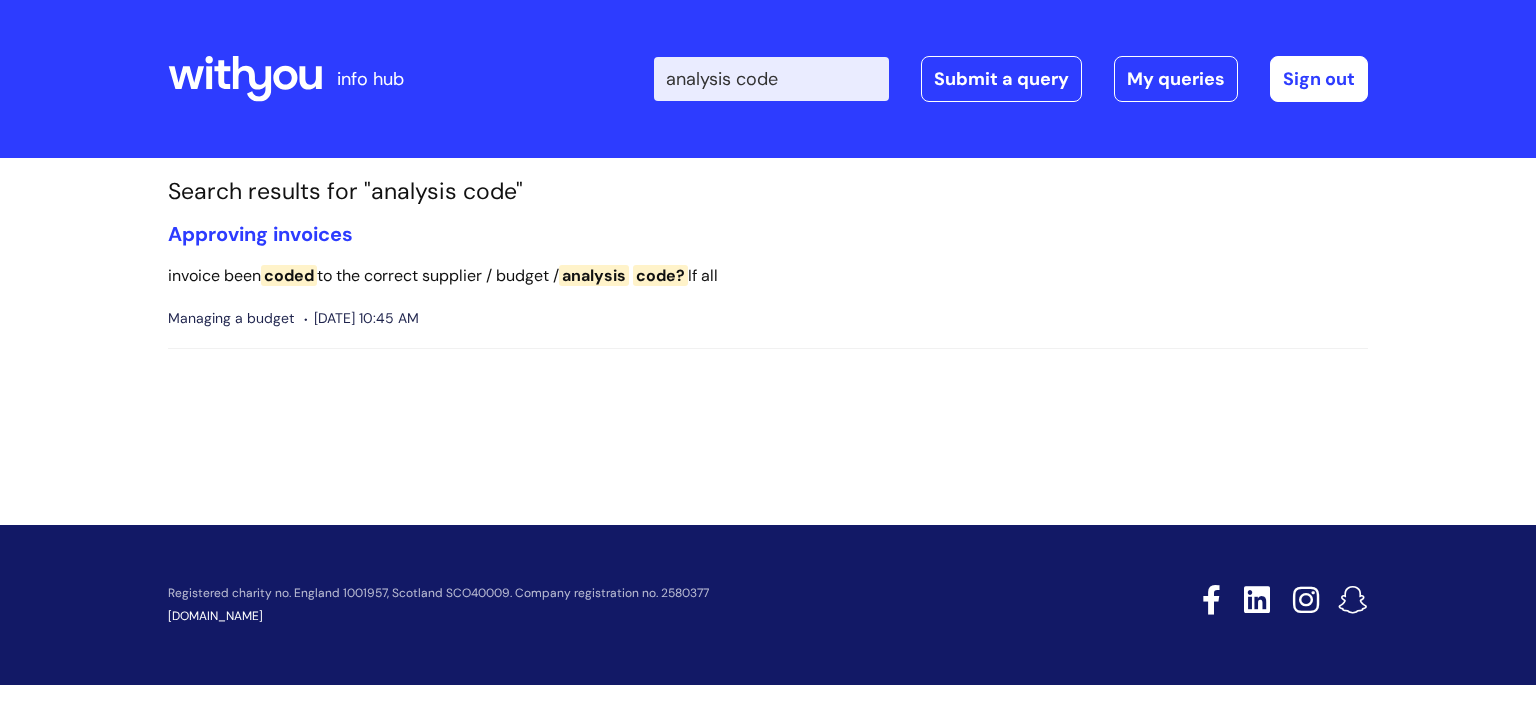 click on "invoice been  coded  to the correct supplier / budget /  analysis   code?         If all" at bounding box center (768, 276) 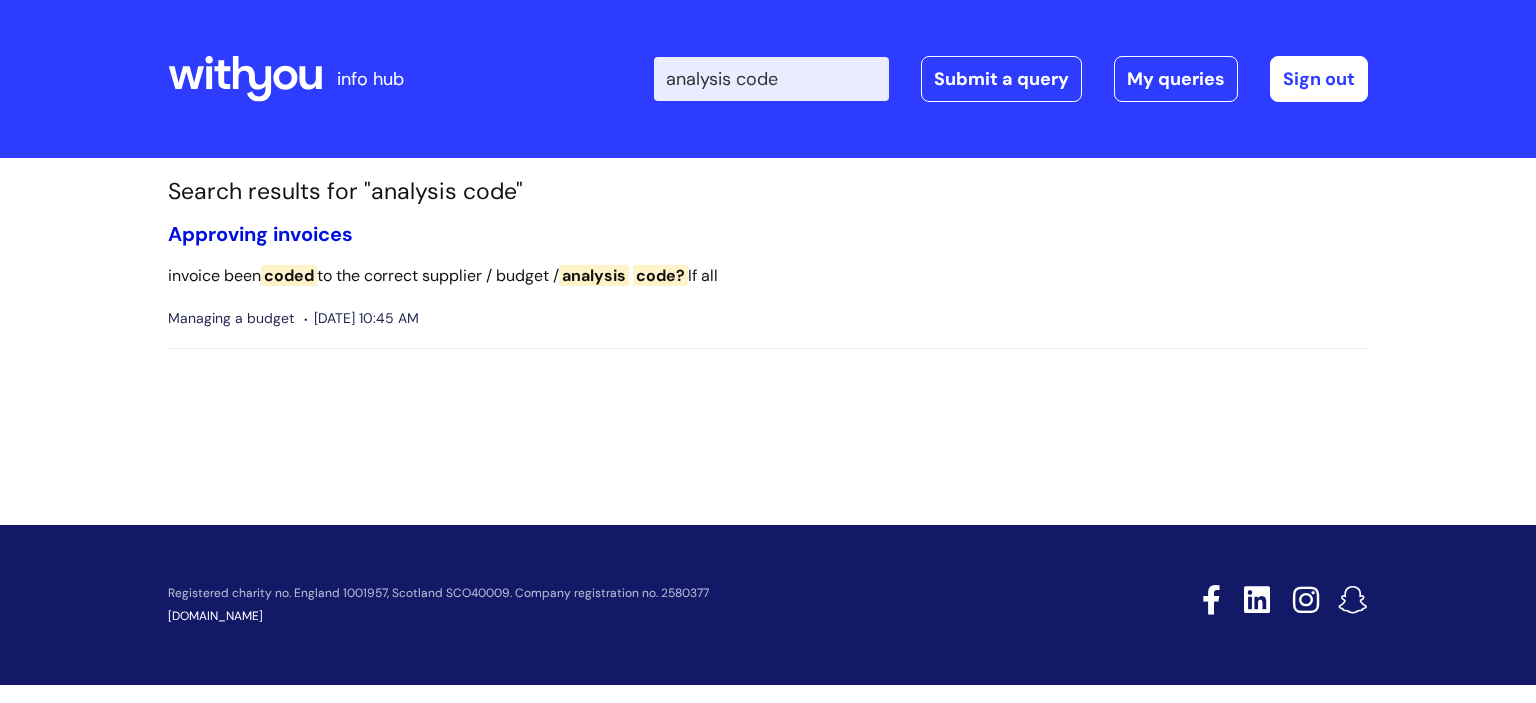 click on "Approving invoices" at bounding box center [260, 234] 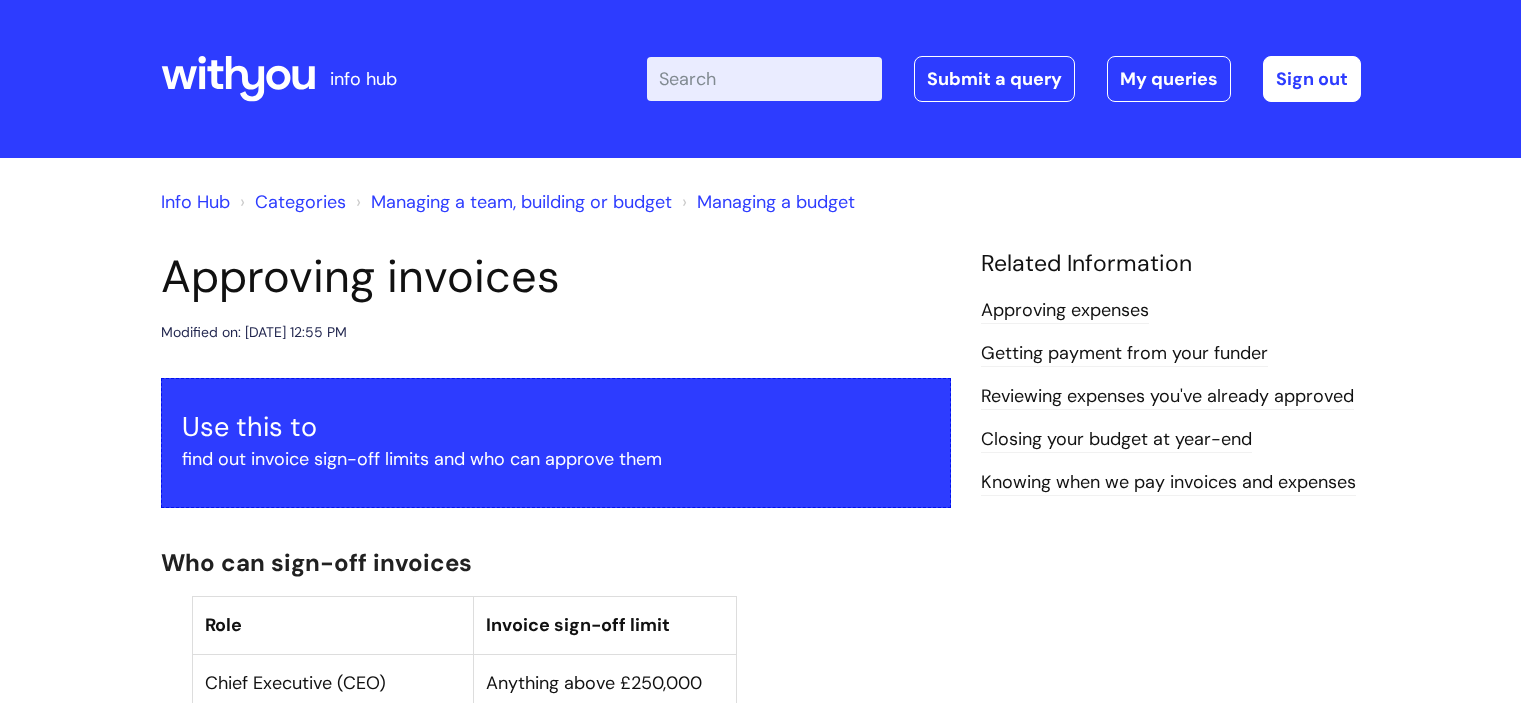 scroll, scrollTop: 0, scrollLeft: 0, axis: both 